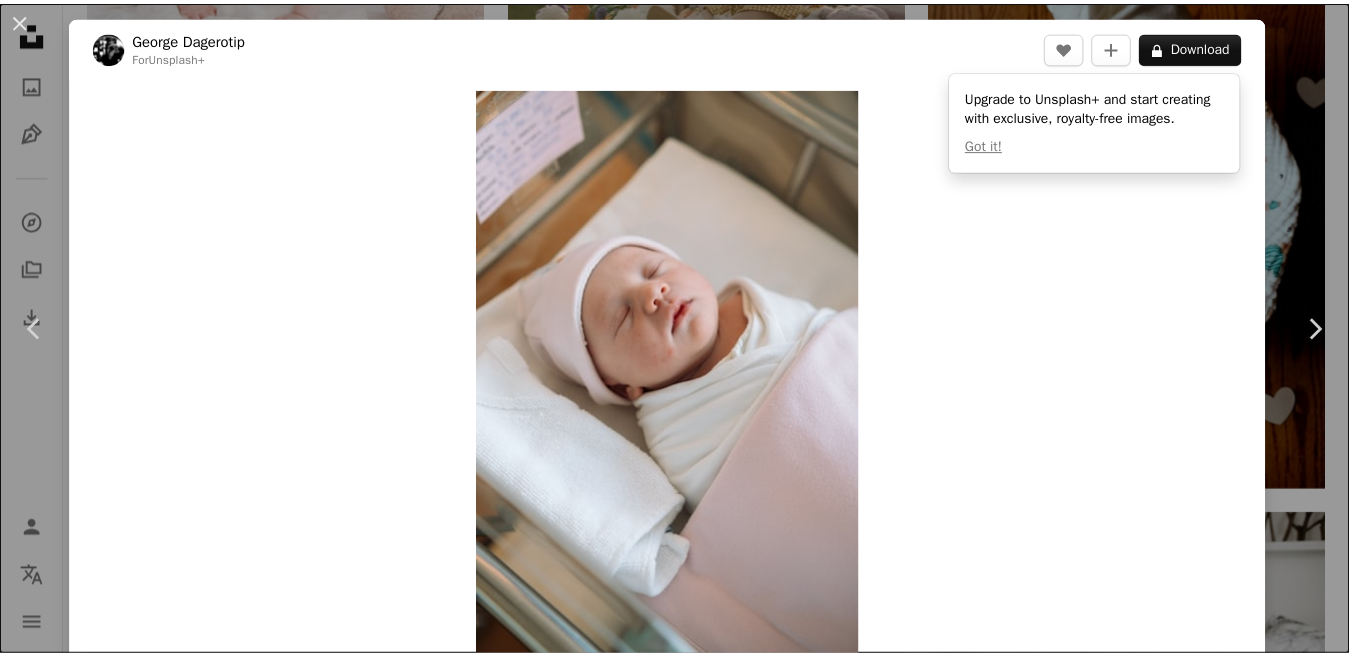 scroll, scrollTop: 5269, scrollLeft: 0, axis: vertical 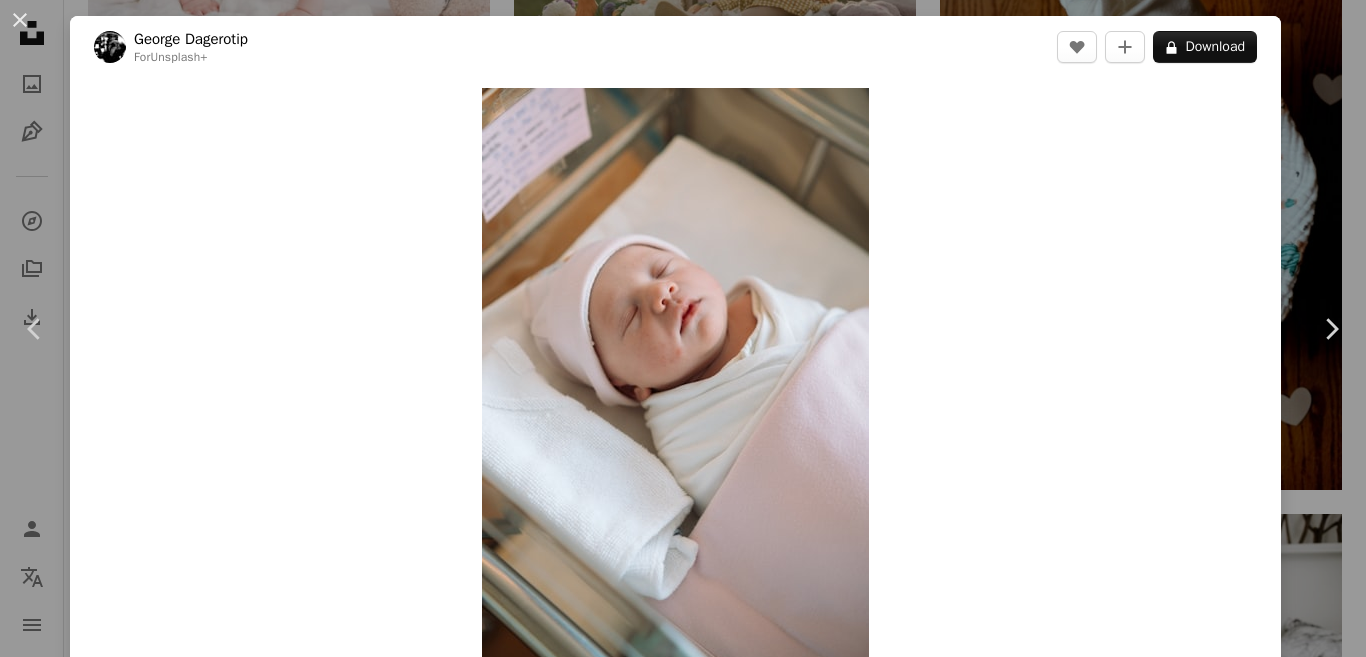 click on "An X shape Chevron left Chevron right [PERSON] For Unsplash+ A heart A plus sign A lock Download Zoom in A forward-right arrow Share More Actions Calendar outlined Published on March 23, 2023 Safety Licensed under the Unsplash+ License cute baby baby newborn baby girl mother mom parents motherhood care giver new parents mommy Backgrounds From this series Chevron right Plus sign for Unsplash+ Plus sign for Unsplash+ Plus sign for Unsplash+ Plus sign for Unsplash+ Plus sign for Unsplash+ Plus sign for Unsplash+ Plus sign for Unsplash+ Plus sign for Unsplash+ Plus sign for Unsplash+ Plus sign for Unsplash+ Related images Plus sign for Unsplash+ A heart A plus sign [PERSON] For Unsplash+ A lock Download Plus sign for Unsplash+ A heart A plus sign Getty Images For Unsplash+ A lock Download Plus sign for Unsplash+ A heart A plus sign [PERSON] For Unsplash+ A lock Download Plus sign for Unsplash+ A heart A plus sign Wesley Tingey For Unsplash+ A lock Download Plus sign for Unsplash+" at bounding box center [683, 328] 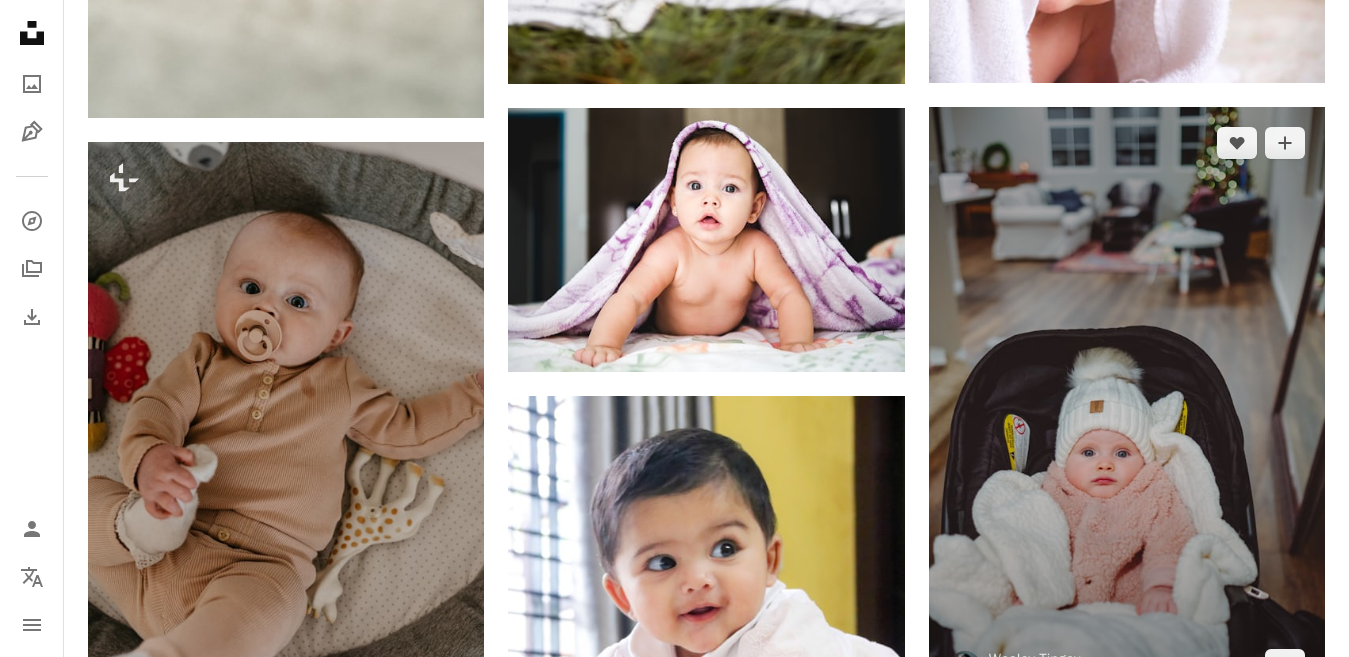 scroll, scrollTop: 2144, scrollLeft: 0, axis: vertical 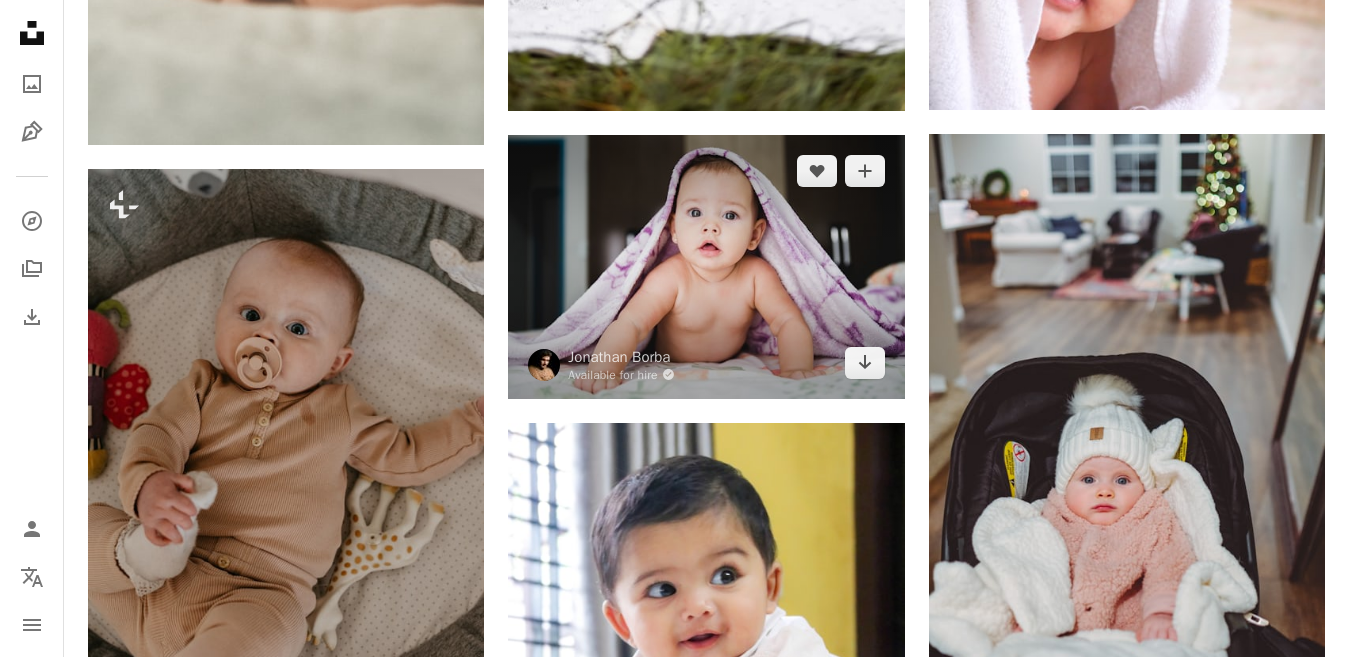click at bounding box center [706, 267] 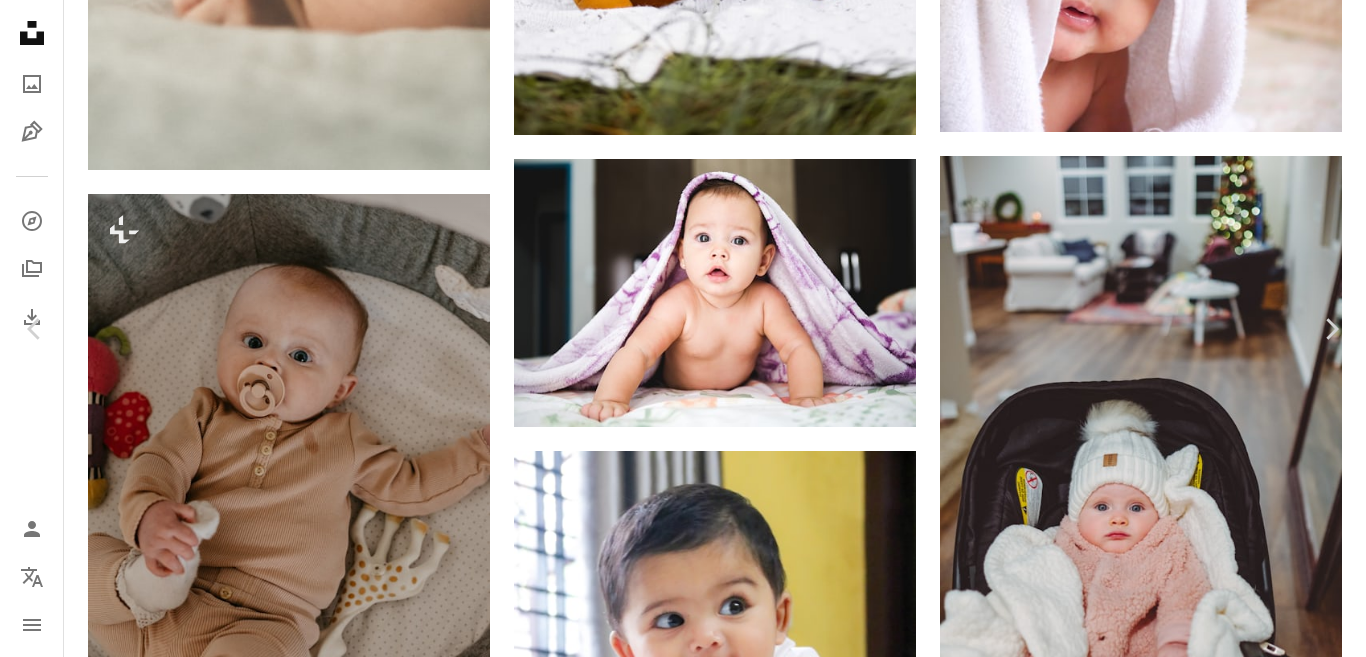 click on "Download free" at bounding box center (1167, 6474) 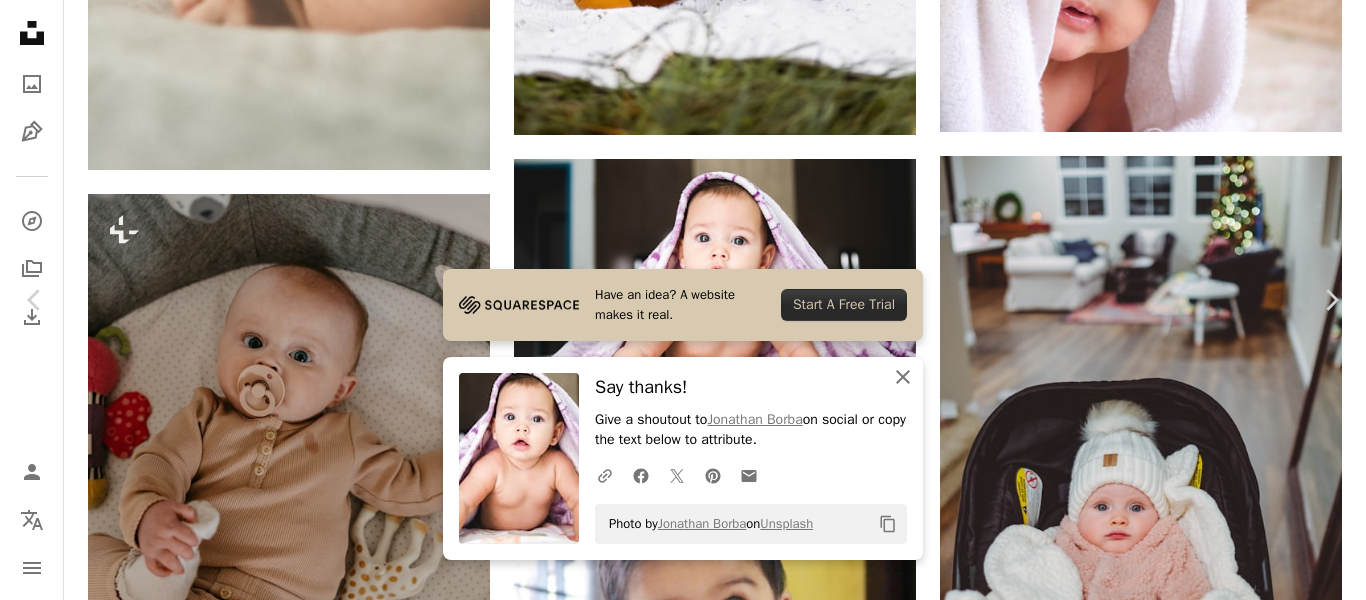 click 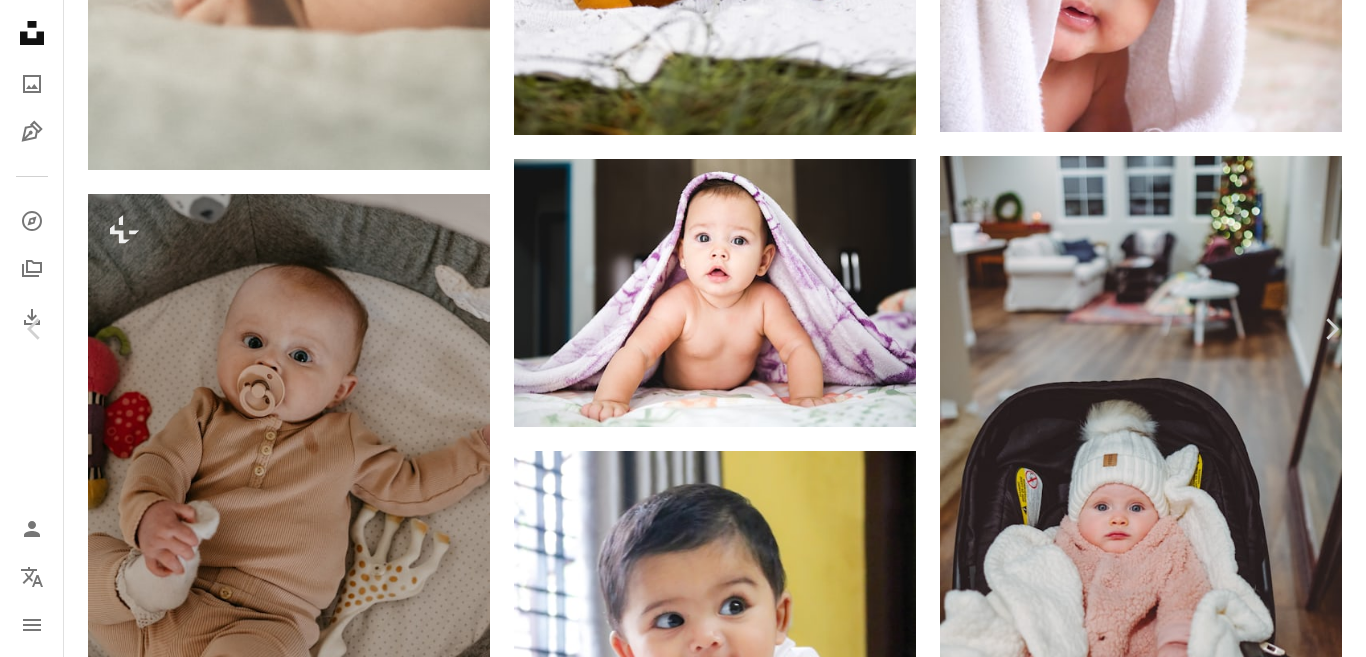 click on "Chevron down" 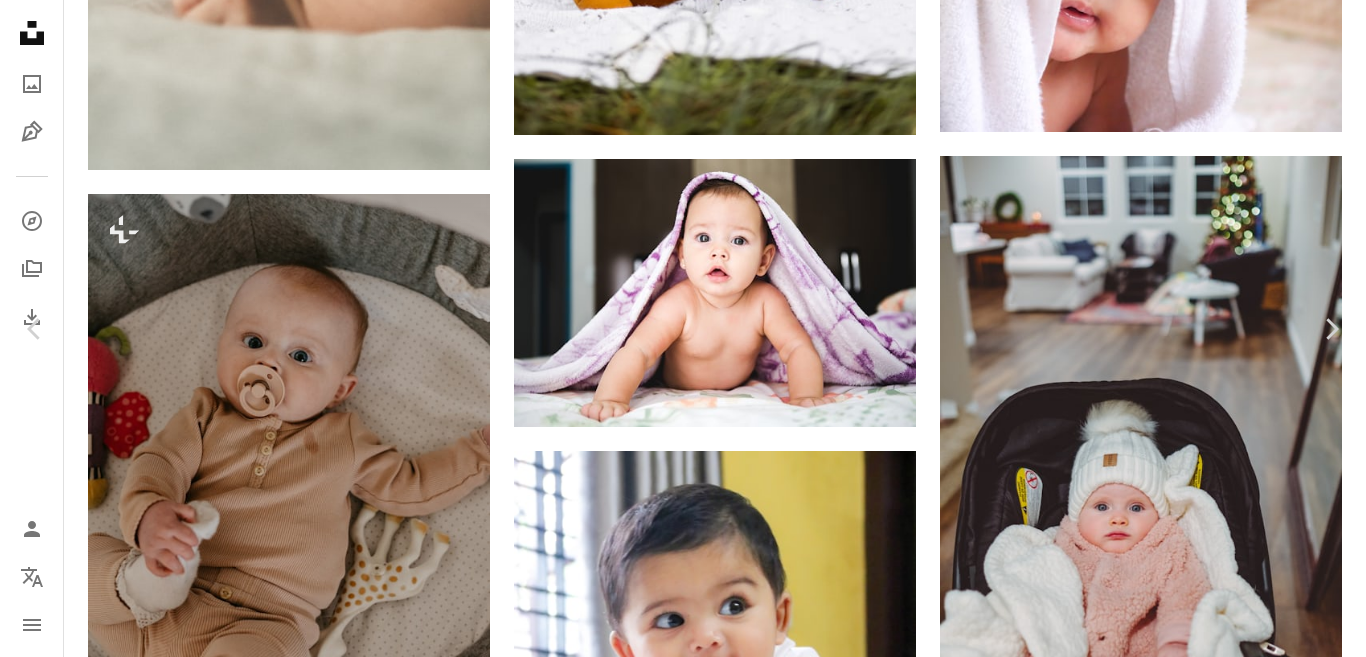 click on "Chevron down" 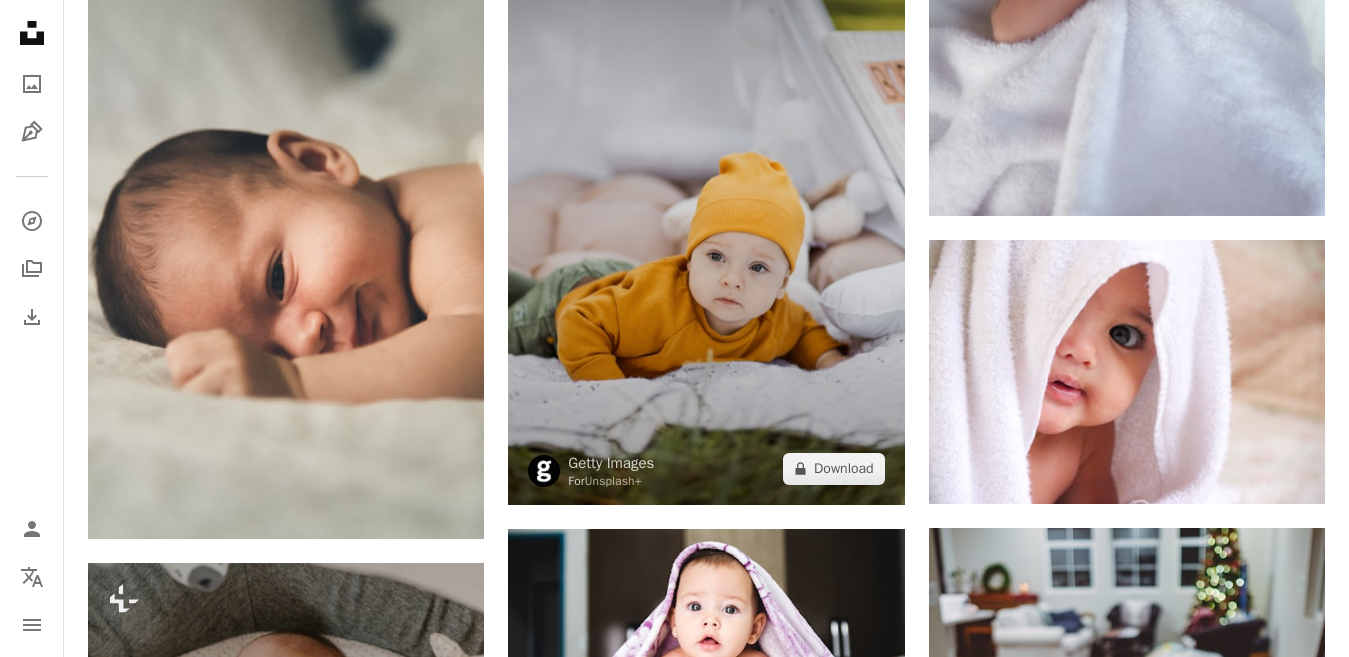 scroll, scrollTop: 1736, scrollLeft: 0, axis: vertical 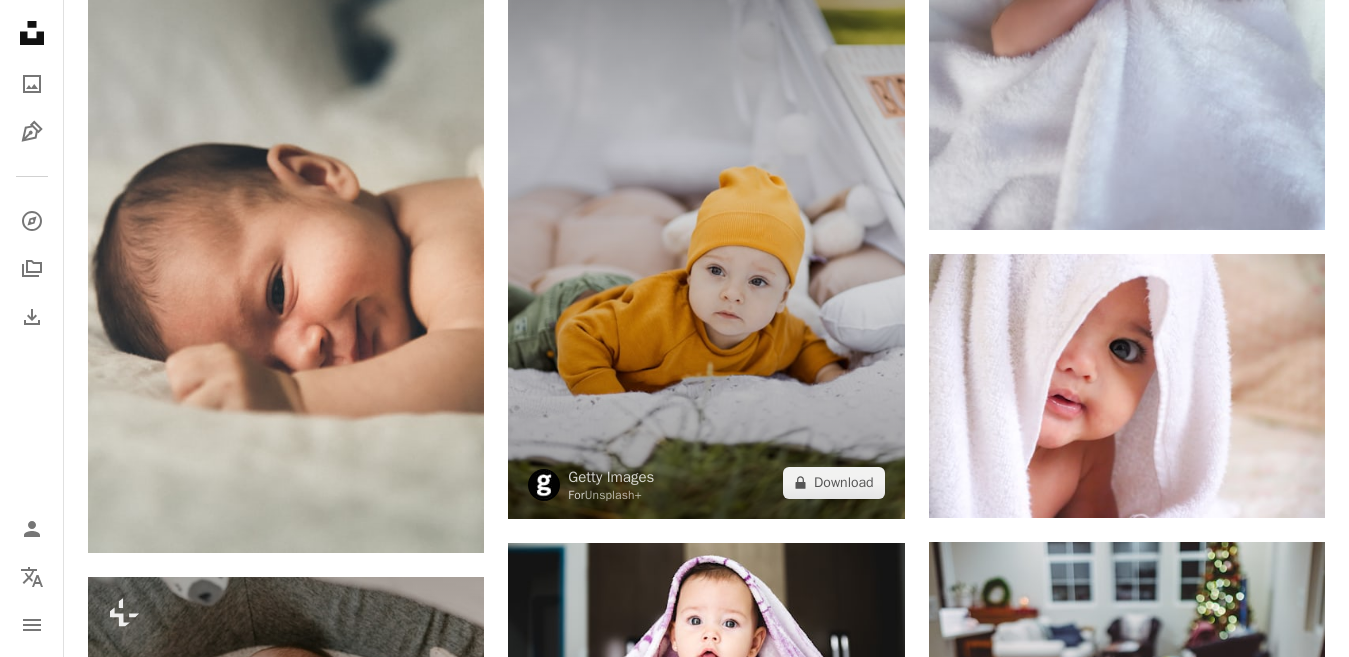 click at bounding box center [706, 221] 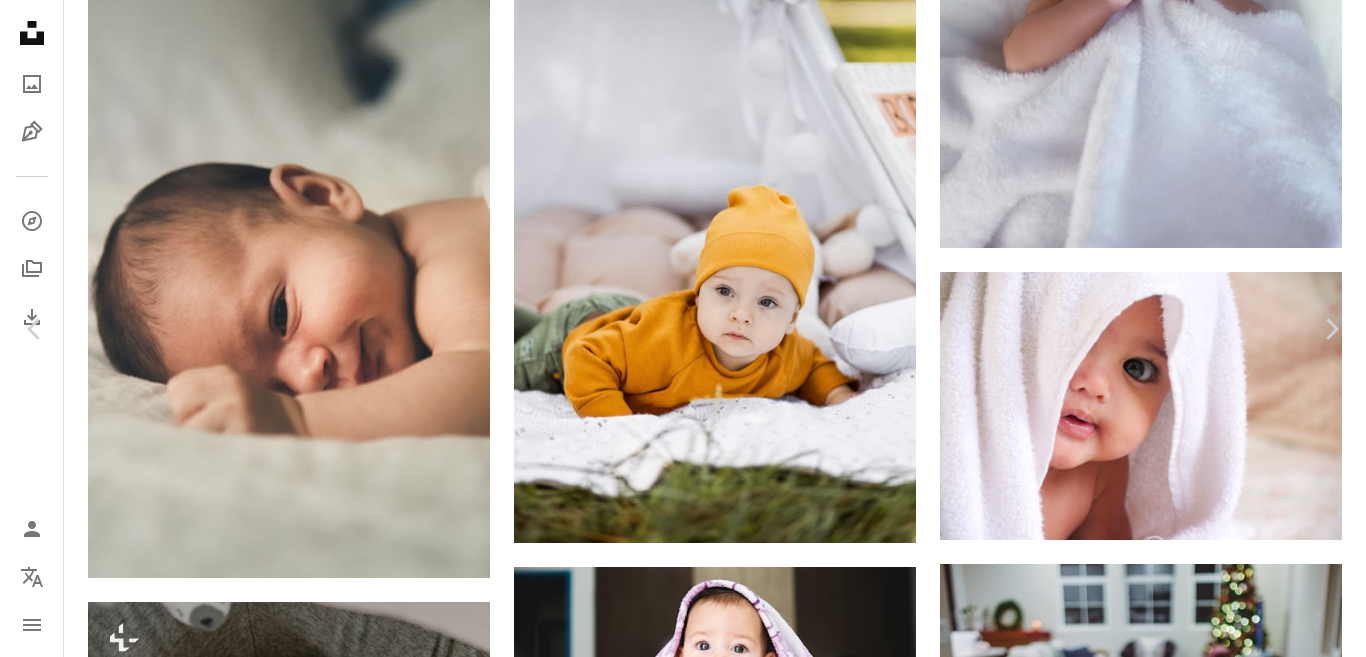 click on "An X shape Chevron left Chevron right Getty Images For  Unsplash+ A heart A plus sign A lock Download Zoom in A forward-right arrow Share More Actions Calendar outlined Published on  [DATE], [YEAR] Safety Licensed under the  Unsplash+ License portrait family photography newborn cute ukraine happiness joy tent sunny childhood decoration small white people leisure activity cheerful teepee multi colored Backgrounds Related images Plus sign for Unsplash+ A heart A plus sign Getty Images For  Unsplash+ A lock Download Plus sign for Unsplash+ A heart A plus sign Getty Images For  Unsplash+ A lock Download Plus sign for Unsplash+ A heart A plus sign Getty Images For  Unsplash+ A lock Download Plus sign for Unsplash+ A heart A plus sign Getty Images For  Unsplash+ A lock Download Plus sign for Unsplash+ A heart A plus sign Getty Images For  Unsplash+ A lock Download Plus sign for Unsplash+ A heart A plus sign Getty Images For  Unsplash+ A lock Download Plus sign for Unsplash+ A heart A plus sign Getty Images For  Unsplash+ A lock Download Plus sign for Unsplash+ A heart A plus sign Getty Images For  Unsplash+ A lock Download Plus sign for Unsplash+ A heart A plus sign Getty Images Curated Lifestyle For  Unsplash+ A lock Download Plus sign for Unsplash+ A heart A plus sign Getty Images" at bounding box center (683, 7163) 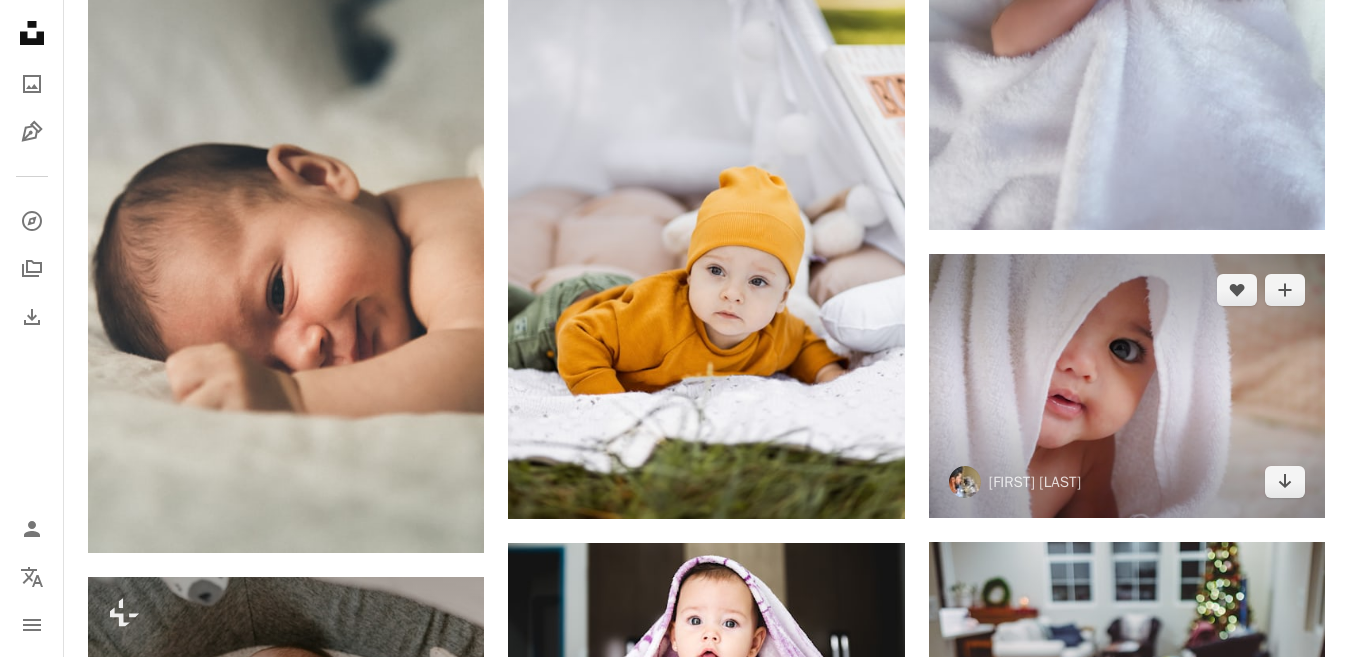 click at bounding box center [1127, 386] 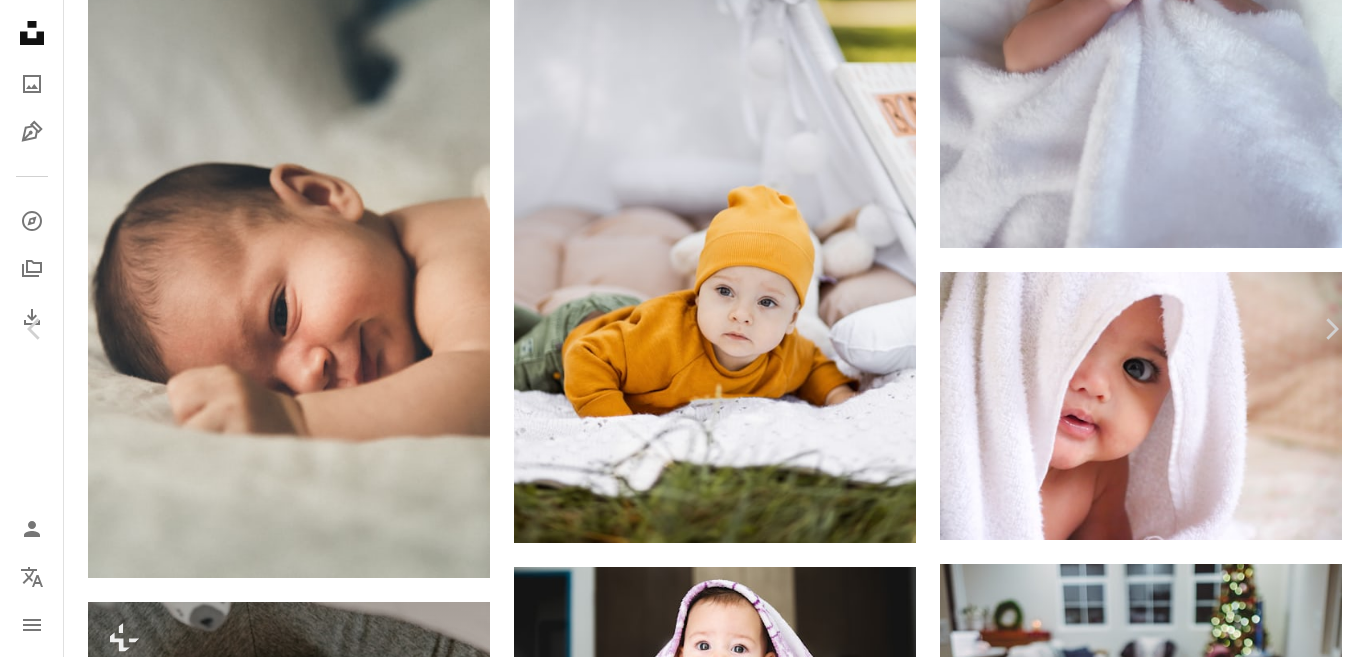 click on "Download free" at bounding box center (1167, 6882) 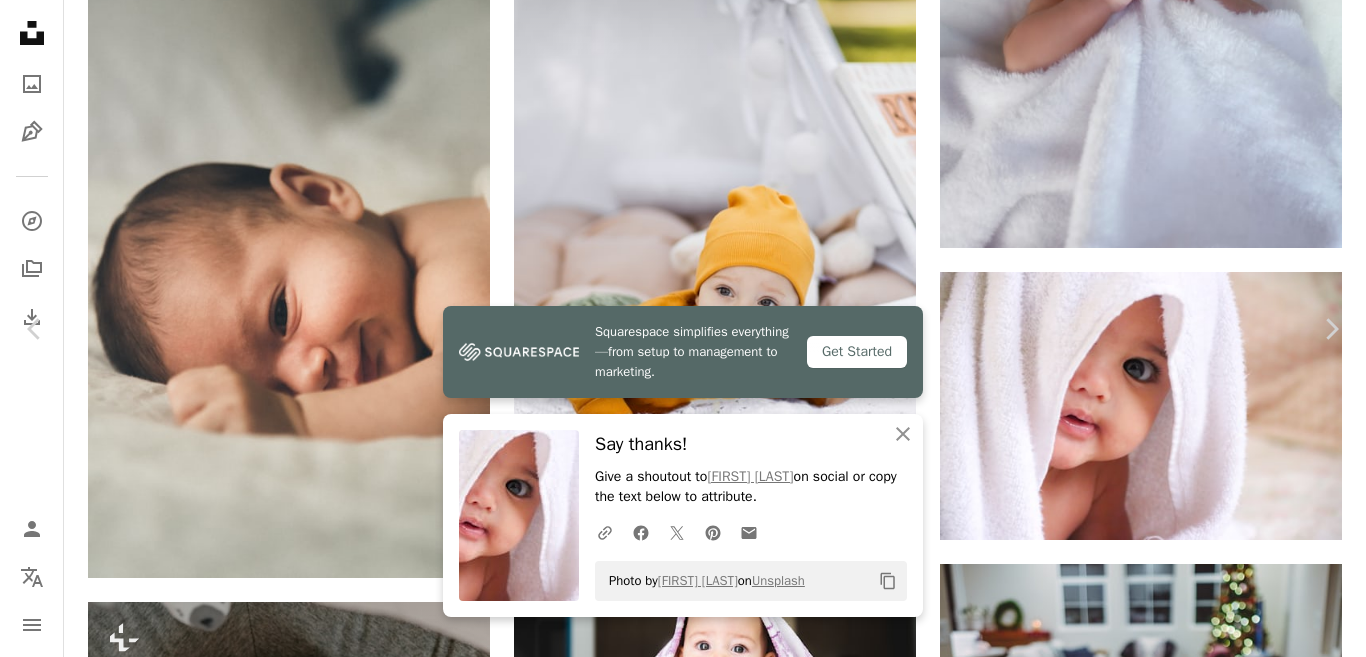 click on "An X shape Chevron left Chevron right [BRAND] simplifies everything—from setup to management to marketing. Get Started An X shape Close Say thanks! Give a shoutout to [PERSON] on social or copy the text below to attribute. A URL sharing icon (chains) Facebook icon X (formerly Twitter) icon Pinterest icon An envelope Photo by [PERSON] on Unsplash
Copy content [PERSON] [PERSON] A heart A plus sign Download free Chevron down Zoom in Views 3,811,527 Downloads 69,452 A forward-right arrow Share Info icon Info More Actions A map marker [CITY], [STATE], [COUNTRY] Calendar outlined Published on January 8, 2021 Safety Free to use under the Unsplash License black love photography baby kids newborn eyes baby girl cute kid muslim indian potrait lovely looking sharp portrait human blue photo Creative Commons images Browse premium related images on iStock  |  Save 20% with code UNSPLASH20 View more on iStock ↗ Related images A heart A plus sign [PERSON] Arrow pointing down For" at bounding box center [683, 7163] 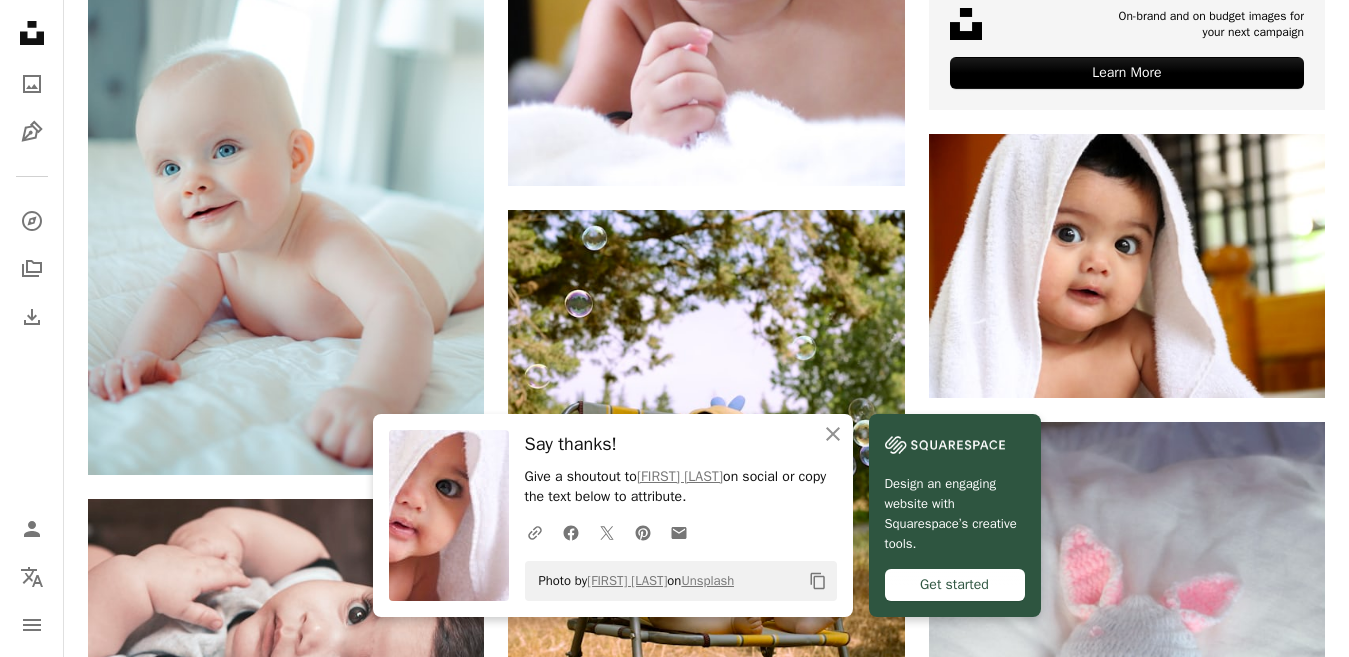 scroll, scrollTop: 880, scrollLeft: 0, axis: vertical 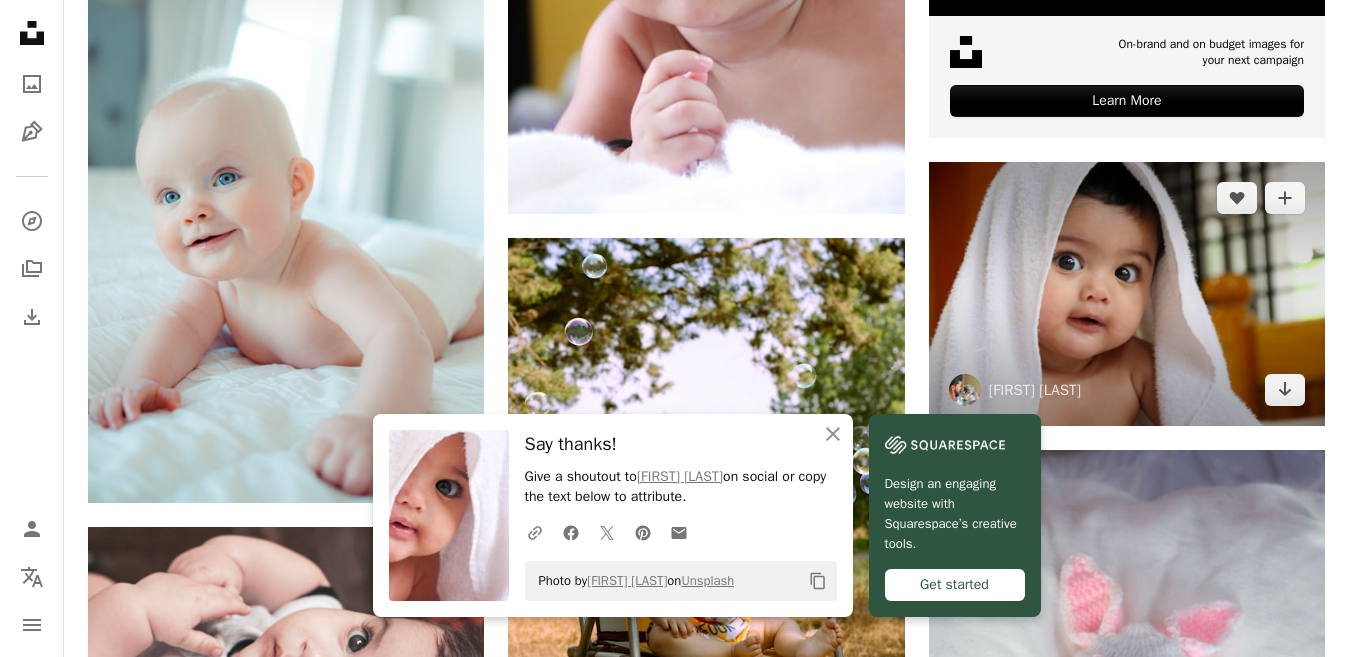 click at bounding box center (1127, 294) 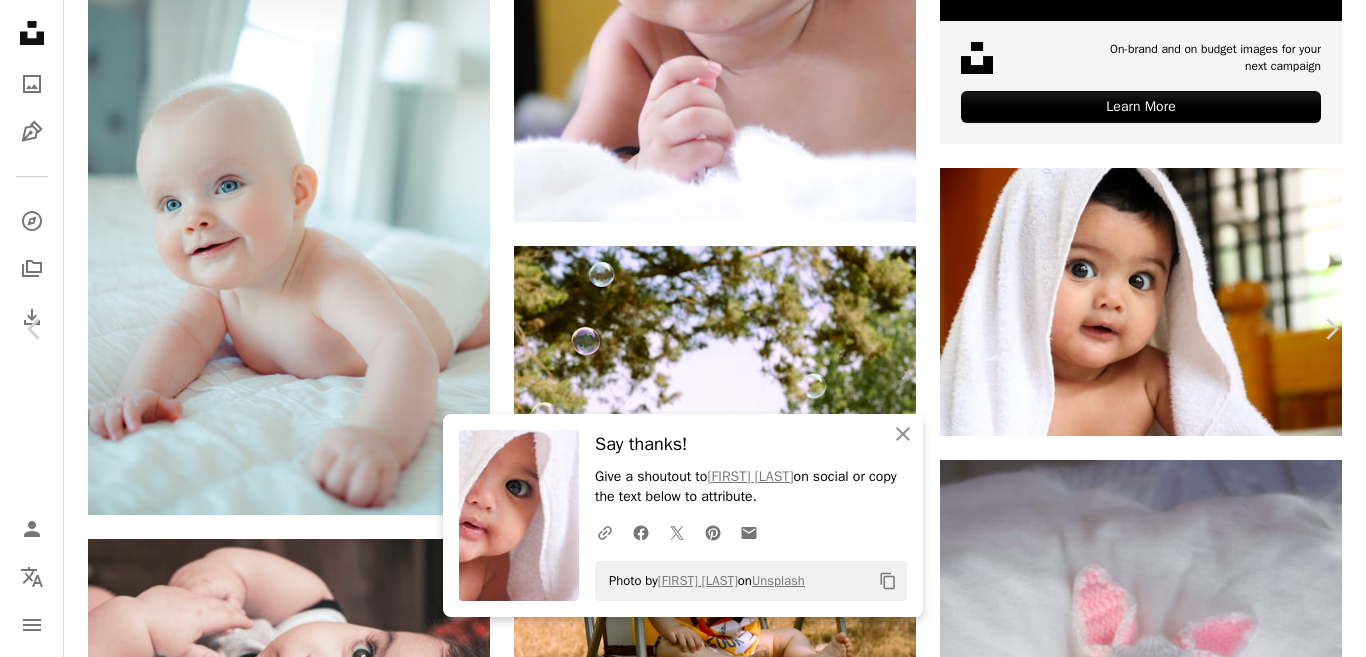 click on "Download free" at bounding box center [1167, 7738] 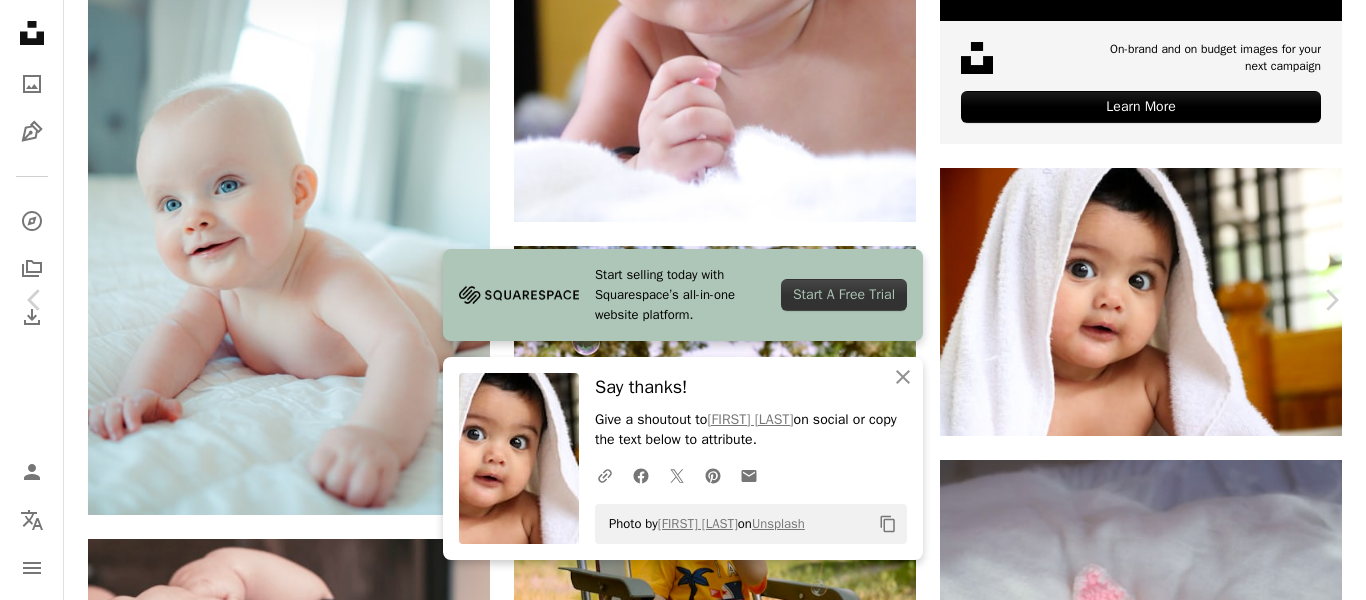 click on "An X shape Chevron left Chevron right [PERSON] For Unsplash+ A heart A plus sign A lock Download Zoom in ––– –– – ––– –––– –––– A forward-right arrow Share More Actions ––– – ––– – – –– – ––––. ––– ––– –––– –––– ––– ––– – –––– –––– ––– ––– –––– –––– From this series Chevron right Related images Plus sign for Unsplash+ A heart A plus sign Getty Images For Unsplash+ A lock Download Plus sign for Unsplash+ A heart A plus sign Getty Images For Unsplash+ A lock Download Plus sign for Unsplash+ A heart A plus sign Getty Images For Unsplash+ A lock Download Plus sign for Unsplash+ A heart A plus sign Getty Images For Unsplash+ A lock Download Plus sign for Unsplash+ A heart A plus sign Getty Images For Unsplash+ A lock Download Plus sign for Unsplash+ A heart A plus sign Getty Images For Unsplash+ A lock Download Plus sign for Unsplash+ A heart" at bounding box center (683, 7991) 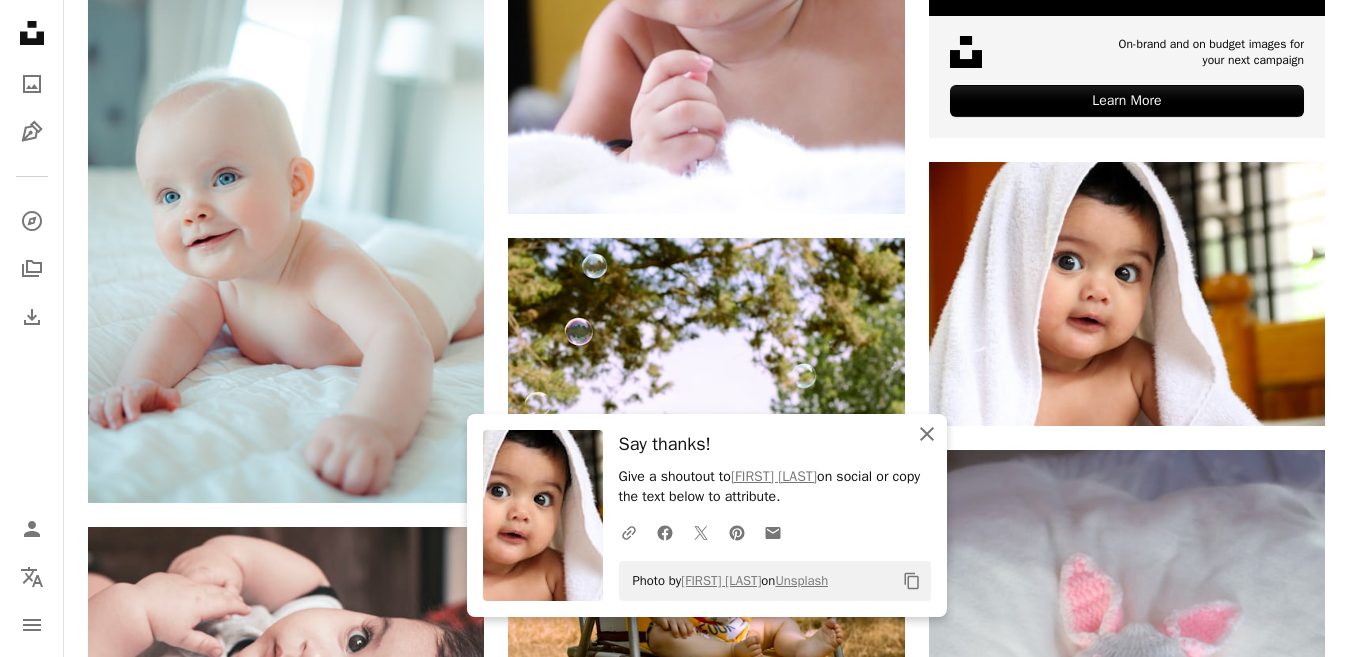 click on "An X shape" 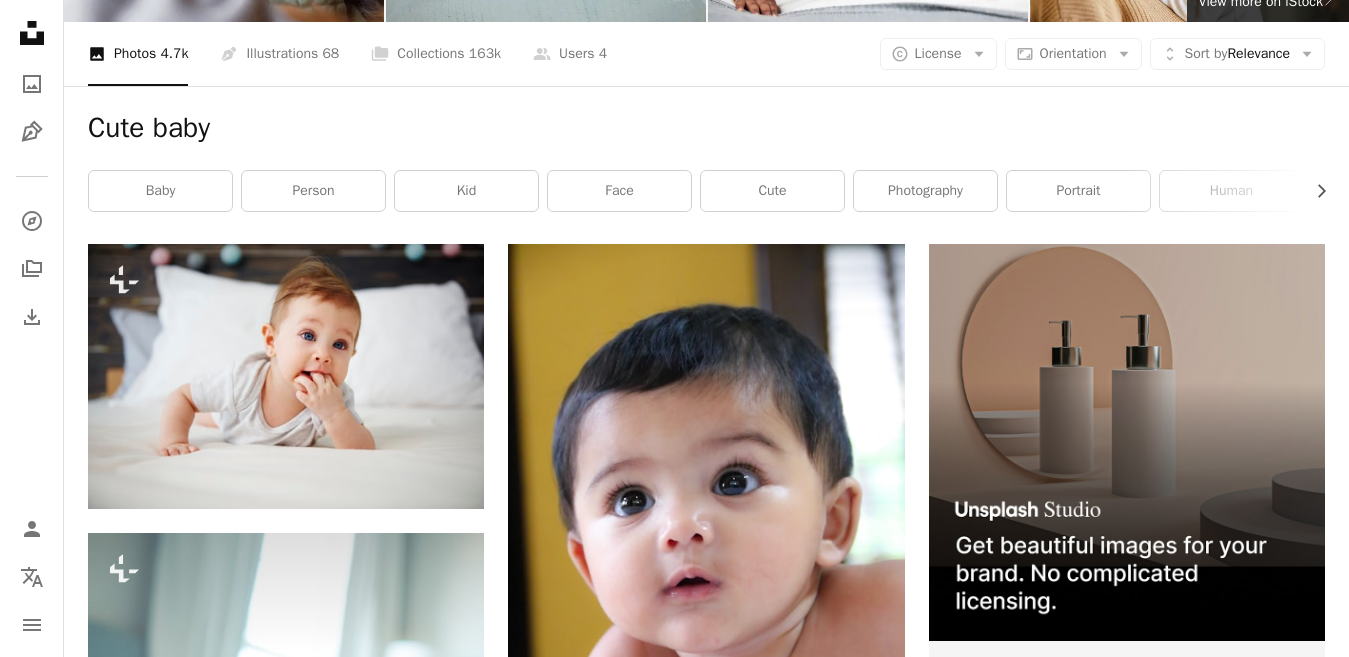 scroll, scrollTop: 283, scrollLeft: 0, axis: vertical 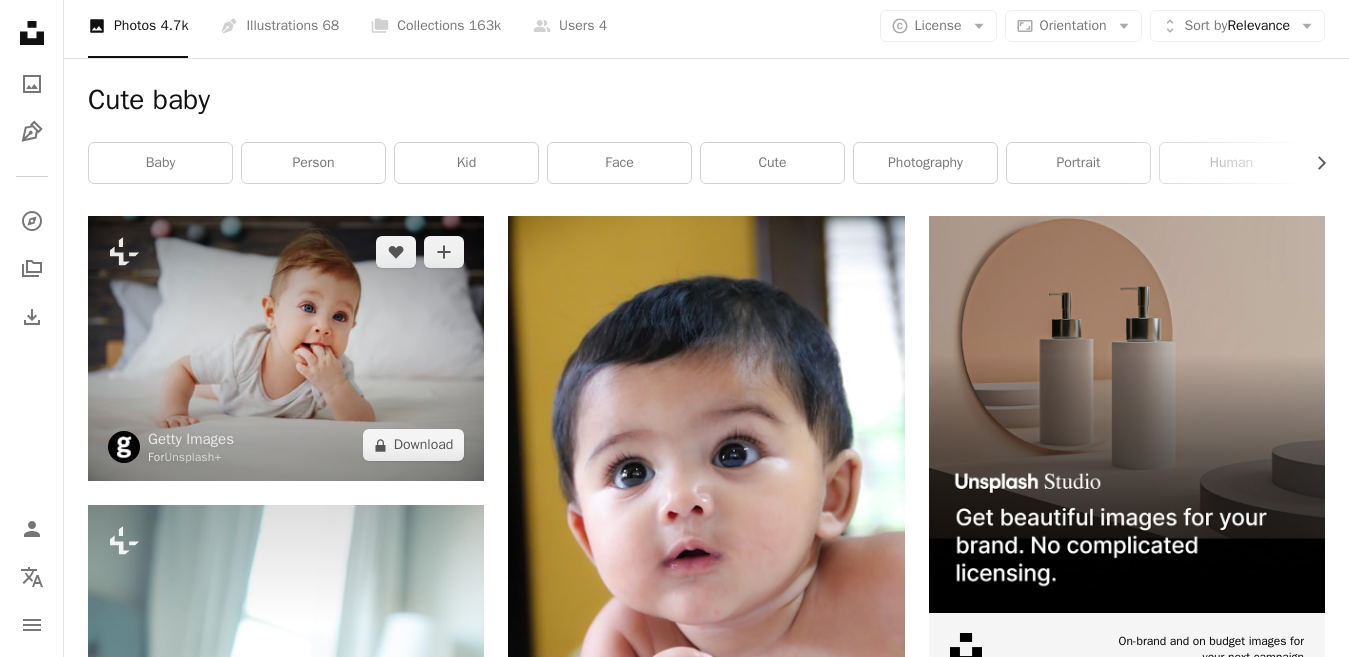 click at bounding box center (286, 348) 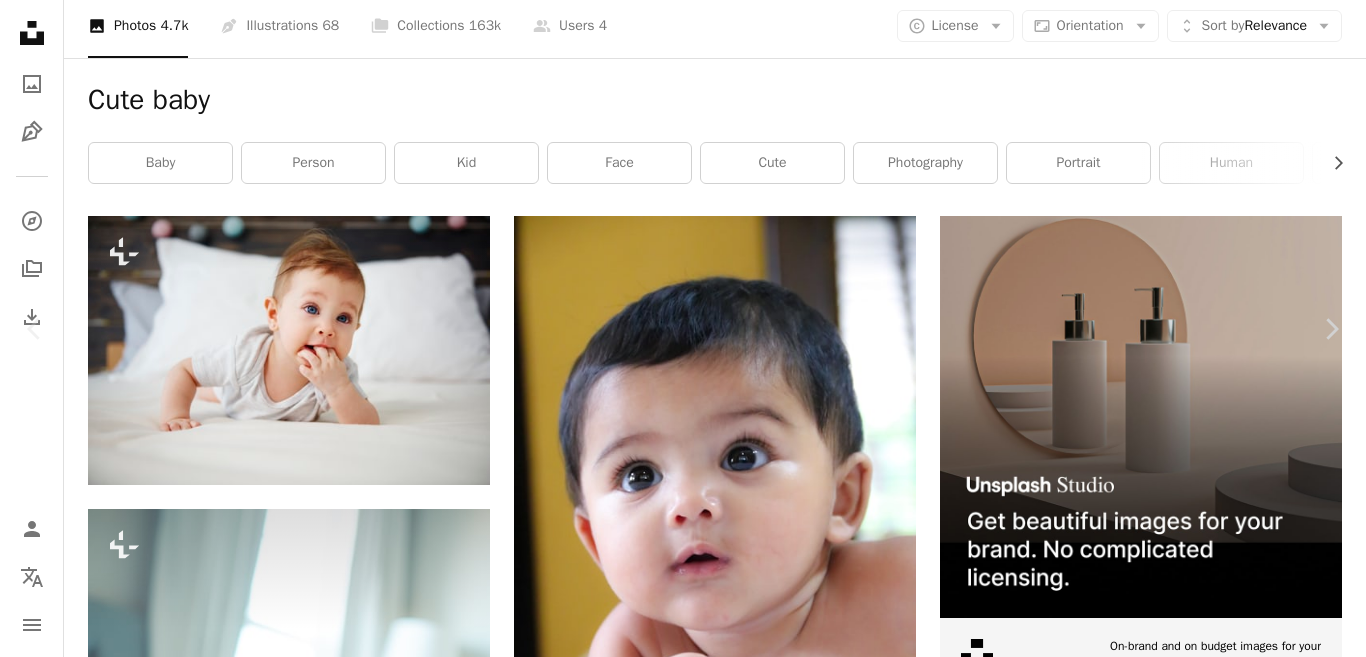 click on "An X shape Chevron left Chevron right Getty Images For Unsplash+ A heart A plus sign A lock Download Zoom in A forward-right arrow Share More Actions Calendar outlined Published on September 27, 2022 Safety Licensed under the Unsplash+ License portrait photography bedroom morning development poland horizontal stomach indoors comfortable bedtime lying down crawling charming baby girls Free images From this series Plus sign for Unsplash+ Plus sign for Unsplash+ Related images Plus sign for Unsplash+ A heart A plus sign Getty Images For Unsplash+ A lock Download Plus sign for Unsplash+ A heart A plus sign Getty Images For Unsplash+ A lock Download Plus sign for Unsplash+ A heart A plus sign Getty Images For Unsplash+ A lock Download Plus sign for Unsplash+ A heart A plus sign Getty Images For Unsplash+ A lock Download A heart For" at bounding box center (683, 8616) 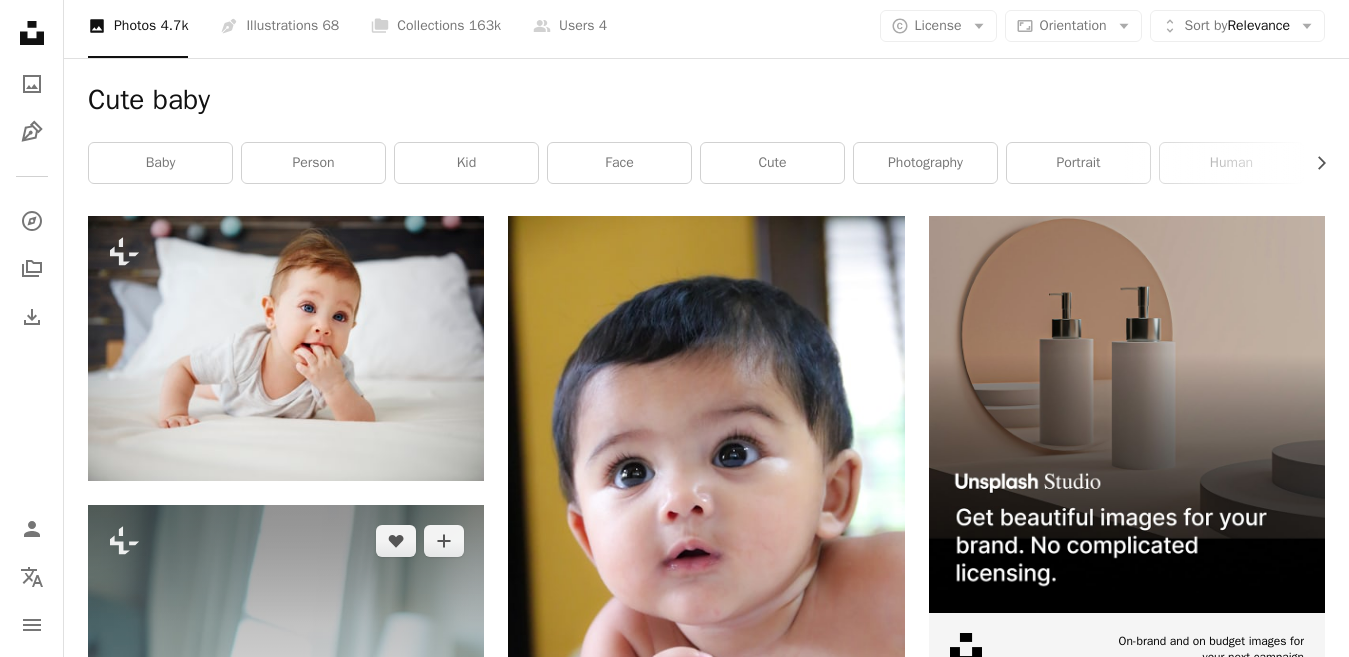 click at bounding box center [286, 802] 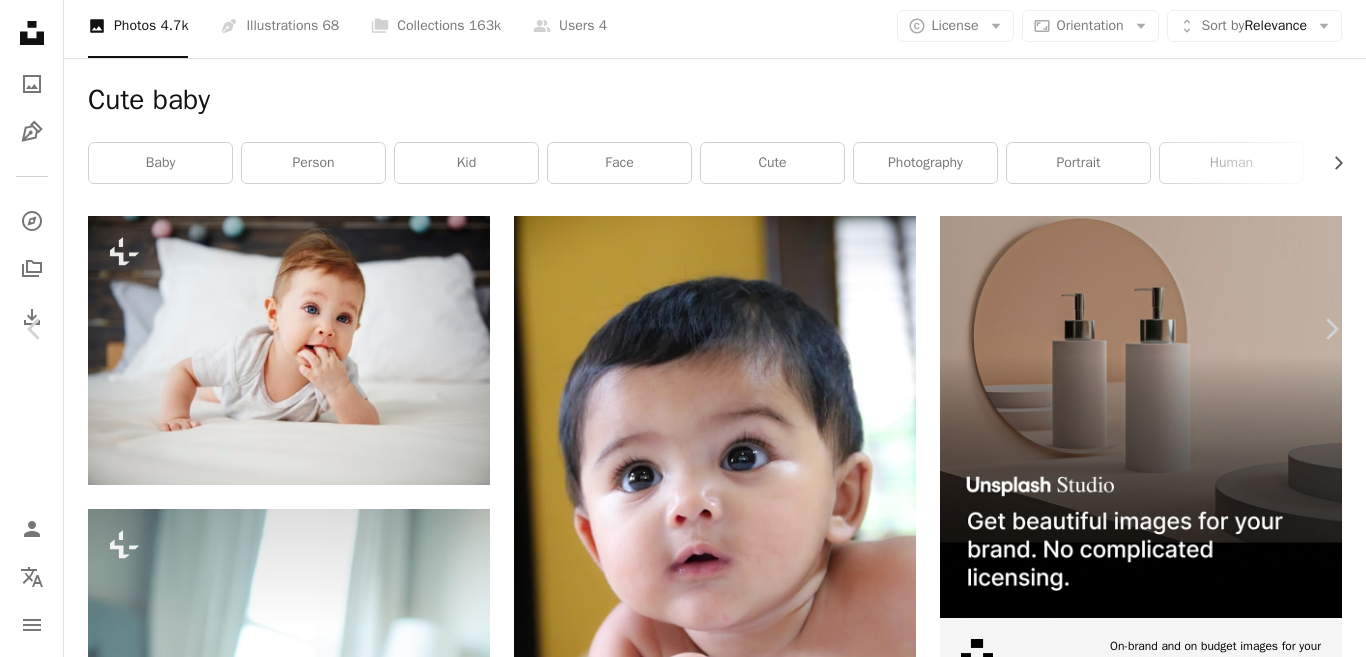 click on "An X shape Chevron left Chevron right [PERSON] For Unsplash+ A heart A plus sign A lock Download Zoom in ––– –– – ––– –––– –––– A forward-right arrow Share More Actions ––– – ––– – – –– – ––––. ––– ––– –––– –––– ––– ––– – –––– –––– ––– ––– –––– –––– From this series Chevron right Related images Plus sign for Unsplash+ A heart A plus sign Getty Images For Unsplash+ A lock Download Plus sign for Unsplash+ A heart A plus sign Getty Images For Unsplash+ A lock Download Plus sign for Unsplash+ A heart A plus sign Getty Images For Unsplash+ A lock Download Plus sign for Unsplash+ A heart A plus sign Getty Images For Unsplash+ A lock Download Plus sign for Unsplash+ A heart A plus sign Getty Images For Unsplash+ A lock Download Plus sign for Unsplash+ A heart A plus sign Getty Images For Unsplash+ A lock Download Plus sign for Unsplash+ A heart" at bounding box center (683, 8616) 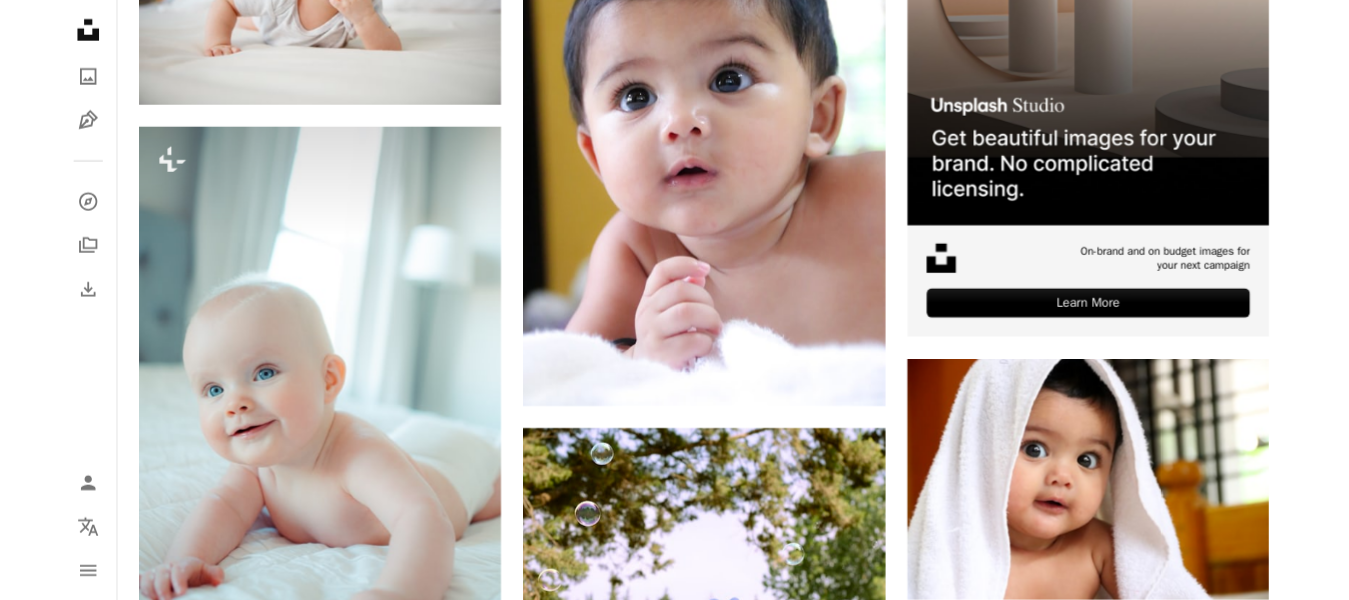 scroll, scrollTop: 663, scrollLeft: 0, axis: vertical 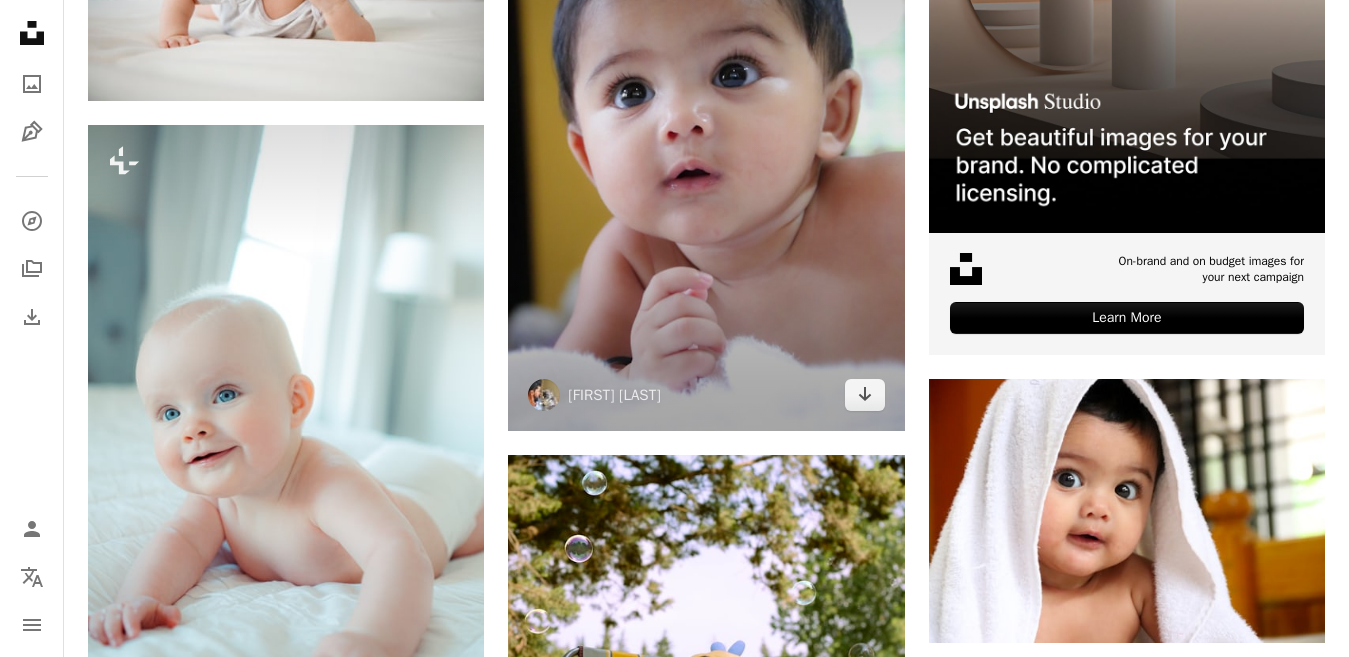 click at bounding box center [706, 133] 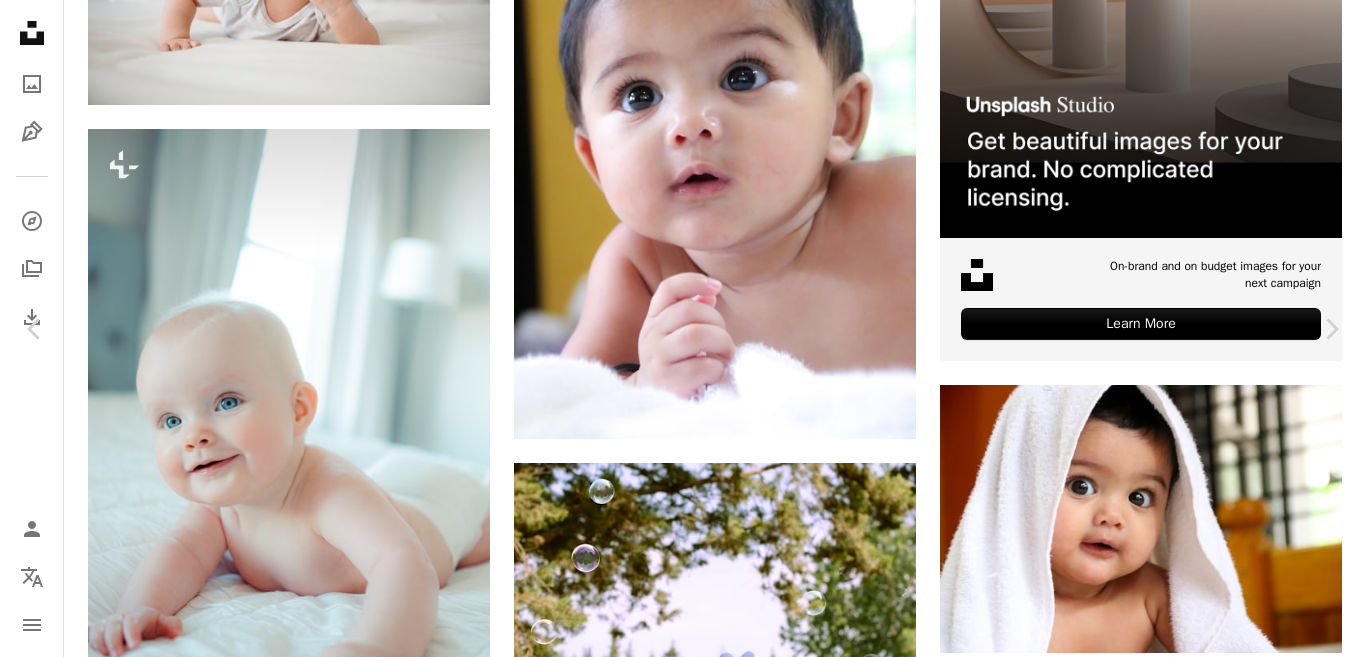 click on "Download free" at bounding box center [1167, 7955] 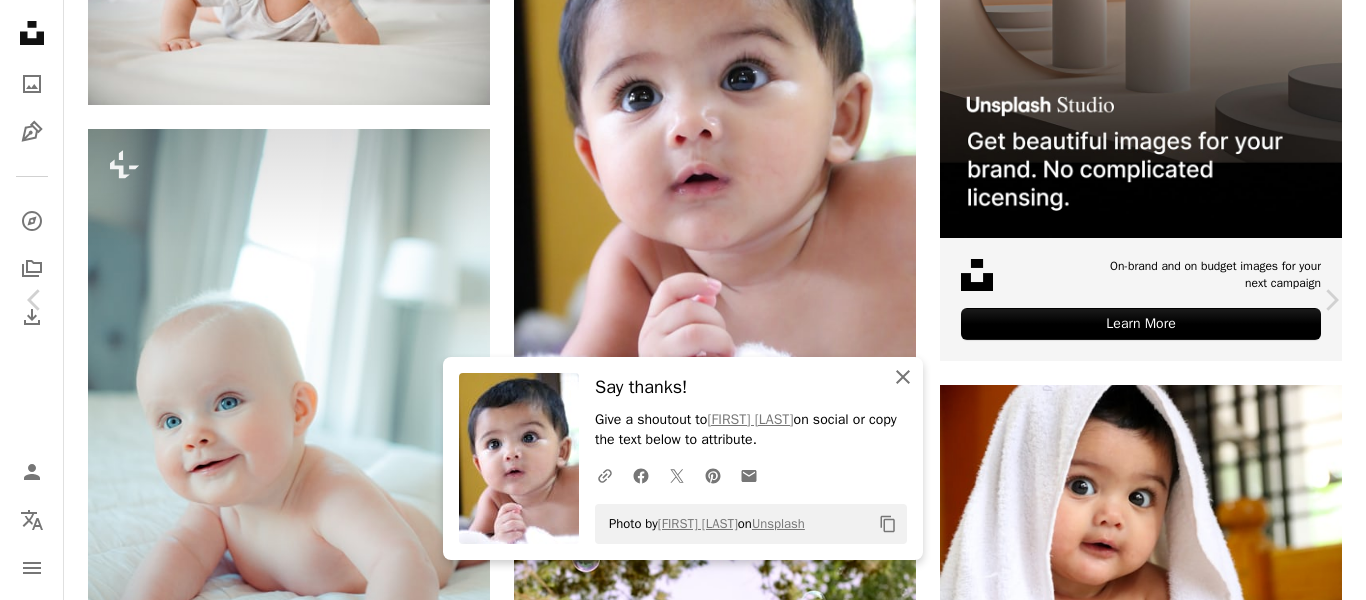 click 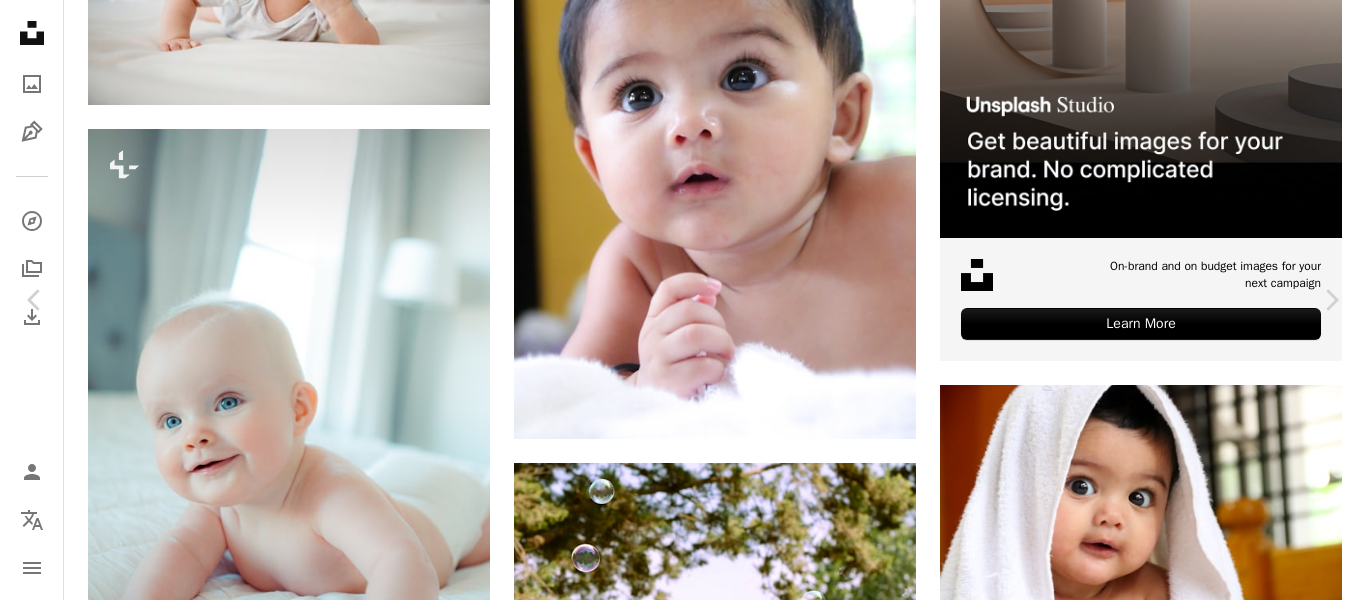 click on "An X shape Chevron left Chevron right [PERSON] [PERSON] A heart A plus sign Download free Chevron down Zoom in Views 3,960,997 Downloads 111,398 A forward-right arrow Share Info icon Info More Actions A map marker [CITY], [STATE], [COUNTRY] Calendar outlined Published on August 30, 2021 Camera Canon, EOS 80D Safety Free to use under the Unsplash License girl happy baby hands smile eyes cute dress kid muslim lips smiling udupi looks portrait human photo face india photography HD Wallpapers Browse premium related images on iStock  |  Save 20% with code UNSPLASH20 View more on iStock ↗ Related images A heart A plus sign [PERSON] Arrow pointing down A heart A plus sign [PERSON] Available for hire A checkmark inside of a circle Arrow pointing down A heart A plus sign [PERSON] Arrow pointing down A heart A plus sign [PERSON] Arrow pointing down A heart A plus sign [PERSON] Arrow pointing down A heart A plus sign [PERSON] Arrow pointing down A heart A plus sign [PERSON] Arrow pointing down" at bounding box center [683, 8208] 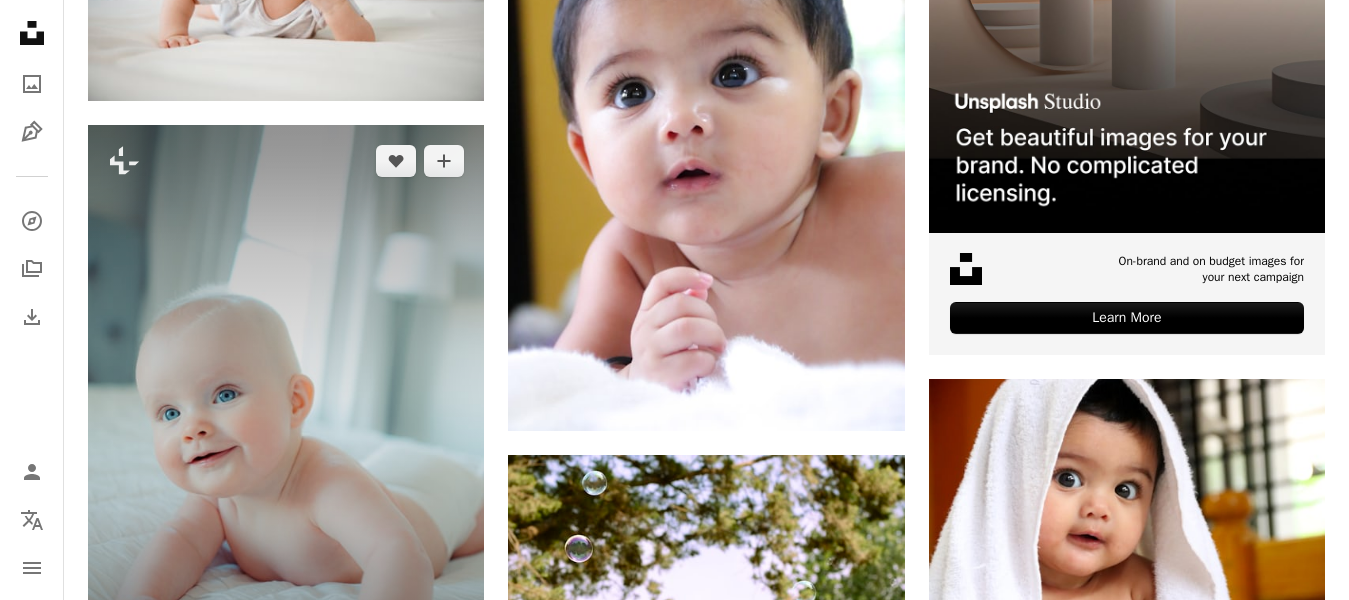 click at bounding box center (286, 422) 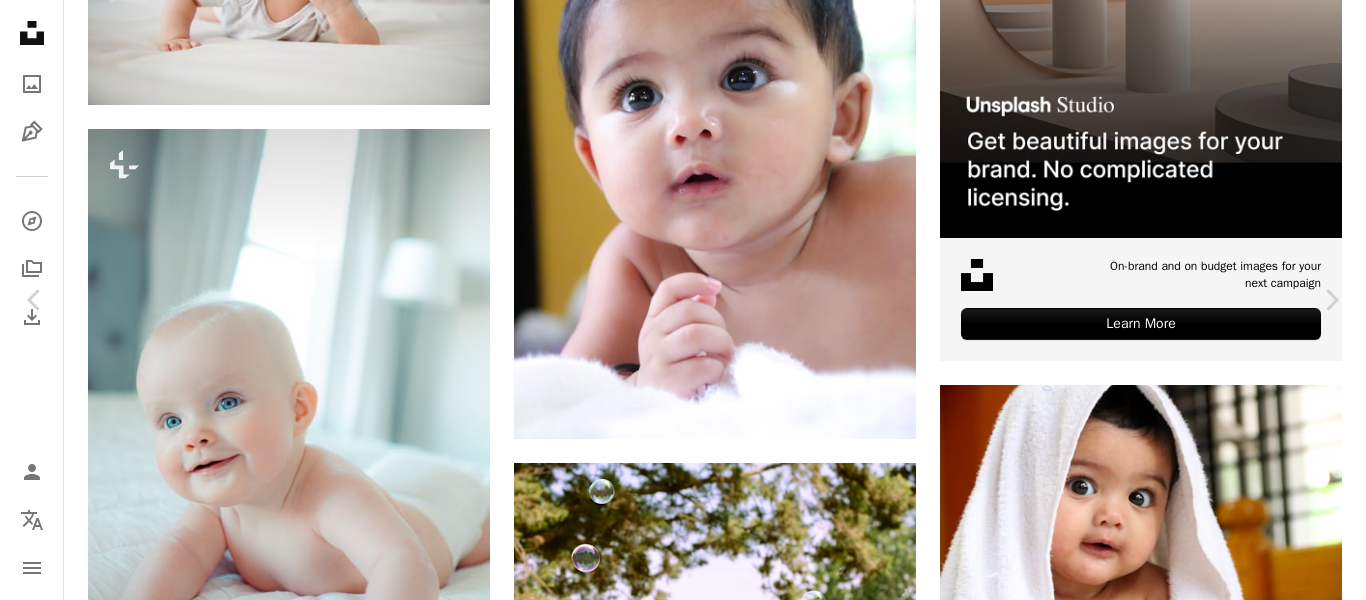 click on "Unsplash logo Unsplash Home A photo Pen Tool A compass A stack of folders Download Person Localization icon navigation menu A magnifying glass ********* An X shape Visual search Get Unsplash+ Log in Submit an image Browse premium images on iStock | 20% off at iStock ↗ Browse premium images on iStock 20% off at iStock ↗ View more ↗ View more on iStock ↗ A photo Photos 4.7k Pen Tool Illustrations 68 A stack of folders Collections 163k A group of people Users 4 A copyright icon © License Arrow down Aspect ratio Orientation Arrow down Unfold Sort by Relevance Arrow down Filters Filters Cute baby Chevron right baby person kid face cute photography portrait human newborn india karnataka head Plus sign for Unsplash+ A heart A plus sign Getty Images For Unsplash+ A lock Download Plus sign for Unsplash+ A heart A plus sign Wesley Tingey For Unsplash+ A lock Download A heart A plus sign hessam nabavi Available for hire A checkmark inside of a circle Arrow pointing down A heart A plus sign" at bounding box center [683, 3622] 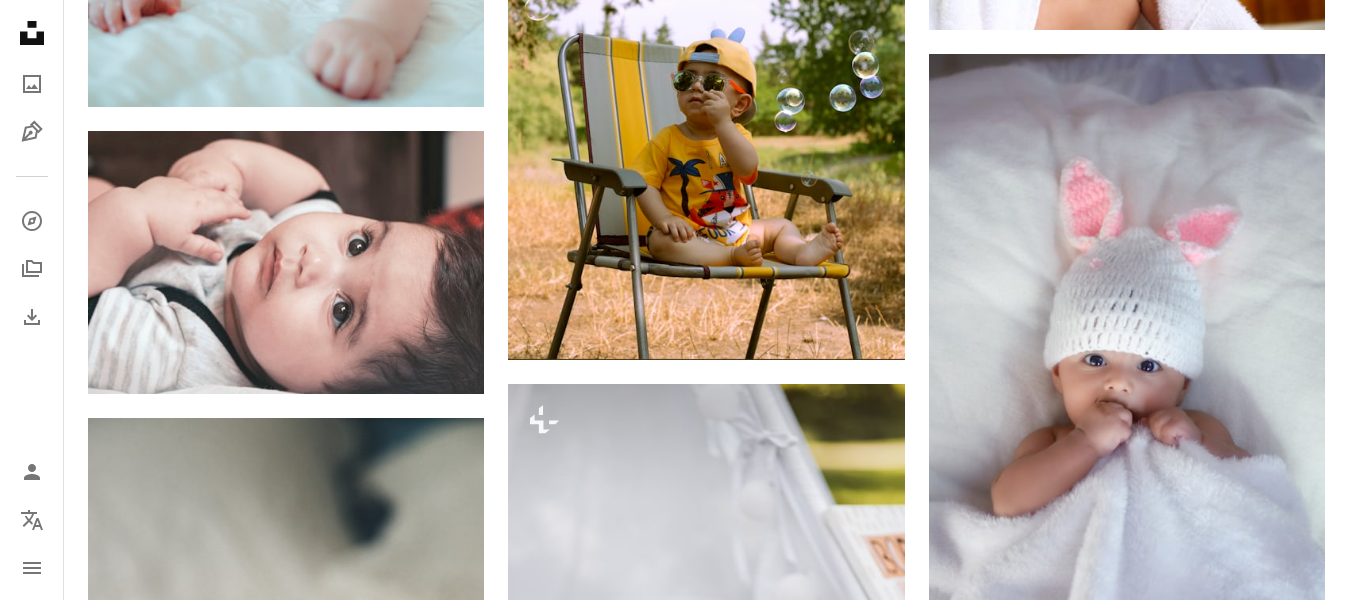 scroll, scrollTop: 1321, scrollLeft: 0, axis: vertical 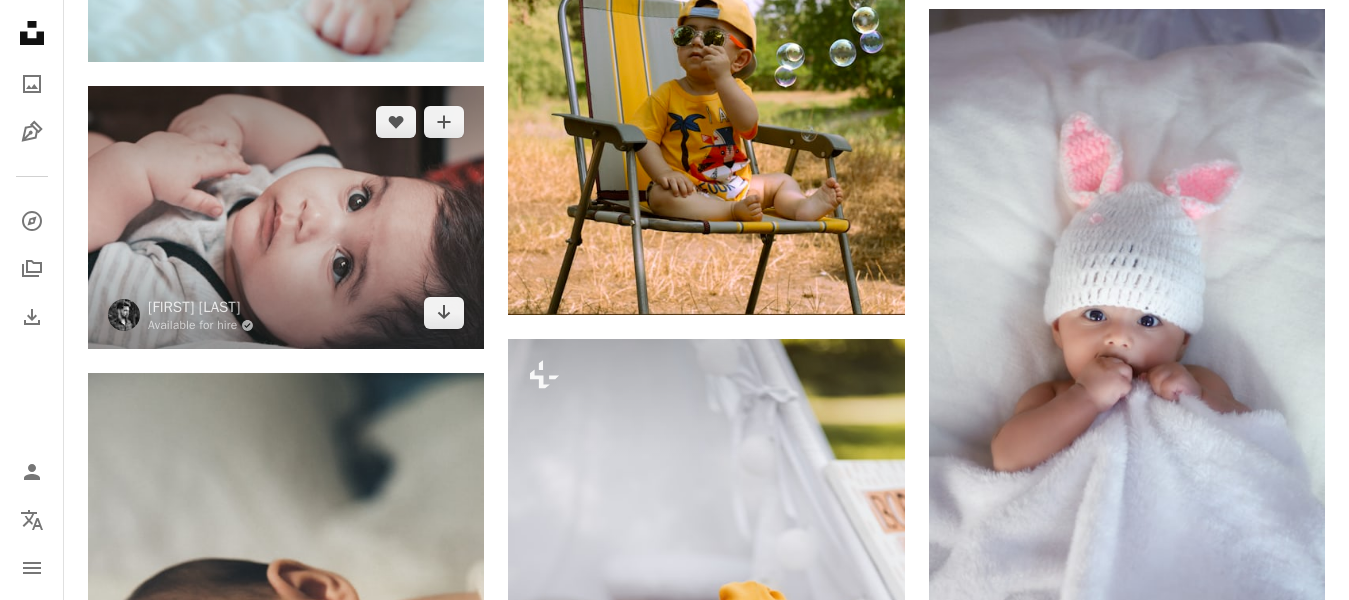 click at bounding box center [286, 218] 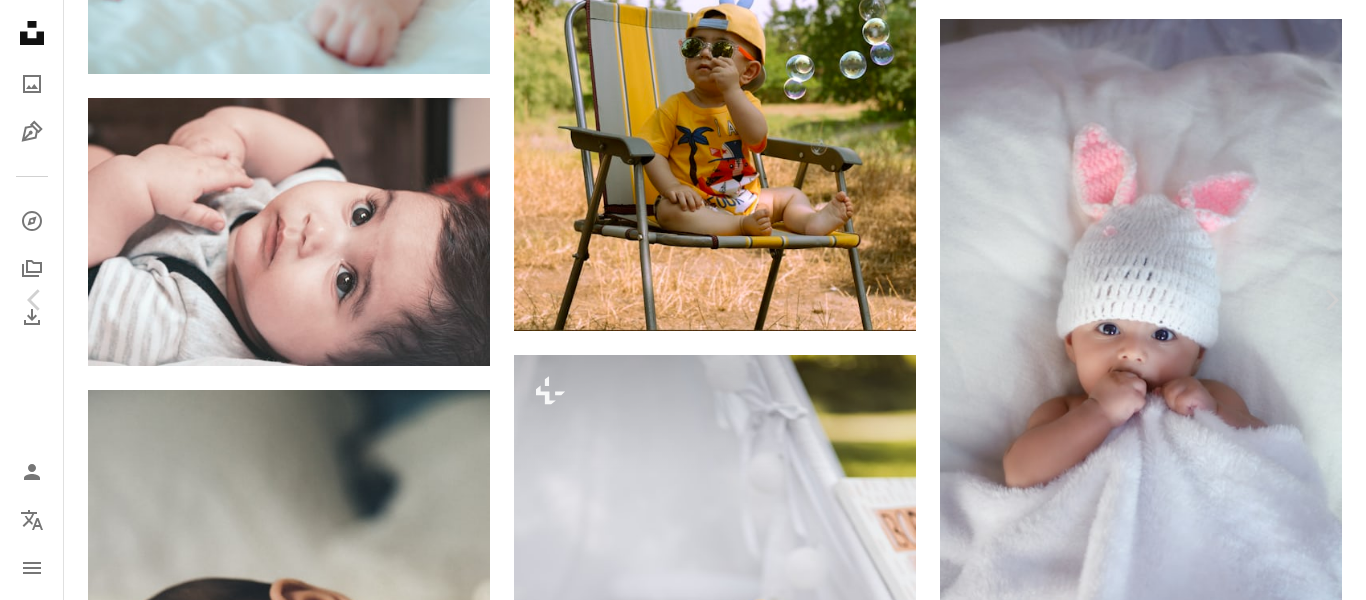 click on "Download free" at bounding box center (1167, 7297) 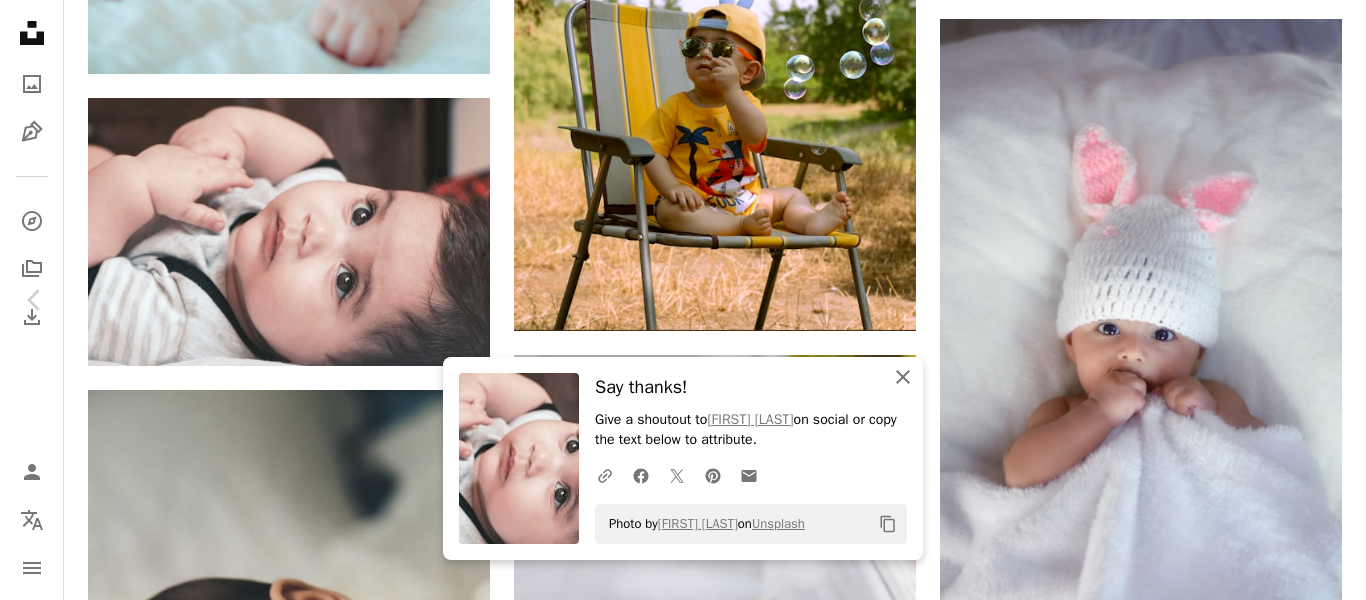 click on "An X shape" 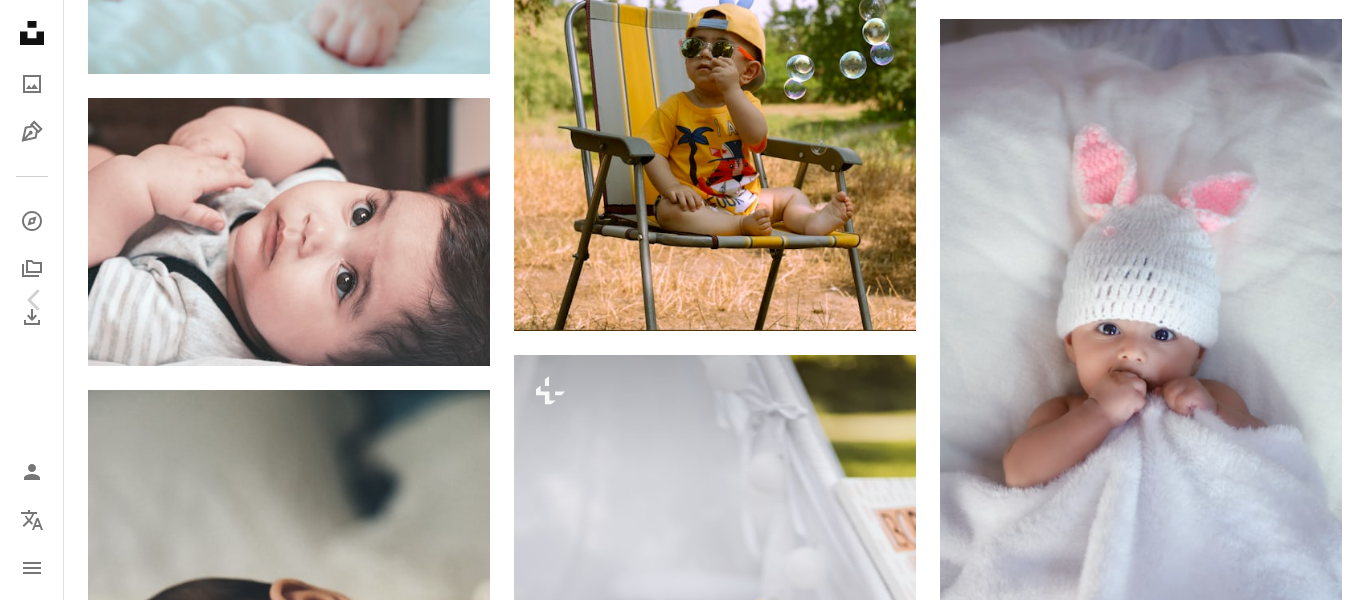 click on "An X shape Chevron left Chevron right [PERSON] Available for hire A checkmark inside of a circle A heart A plus sign Download free Chevron down Zoom in Views 980,942 Downloads 10,685 A forward-right arrow Share Info icon Info More Actions sourena , boy looking up , cute baby on bed A map marker Netherlands Calendar outlined Published on September 7, 2020 Camera Canon, EOS Kiss X6i Safety Free to use under the Unsplash License cute baby baby boys boy kids cute kid cute boy cute kid little boy baby hands baby eyes baby cute human face grey newborn netherlands finger Creative Commons images Browse premium related images on iStock | Save 20% with code UNSPLASH20 View more on iStock ↗ Related images A heart A plus sign [PERSON] Available for hire A checkmark inside of a circle Arrow pointing down Plus sign for Unsplash+ A heart A plus sign Curated Lifestyle For Unsplash+ A lock Download Plus sign for Unsplash+ A heart A plus sign Getty Images For Unsplash+ A lock Download A heart A plus sign" at bounding box center [683, 7550] 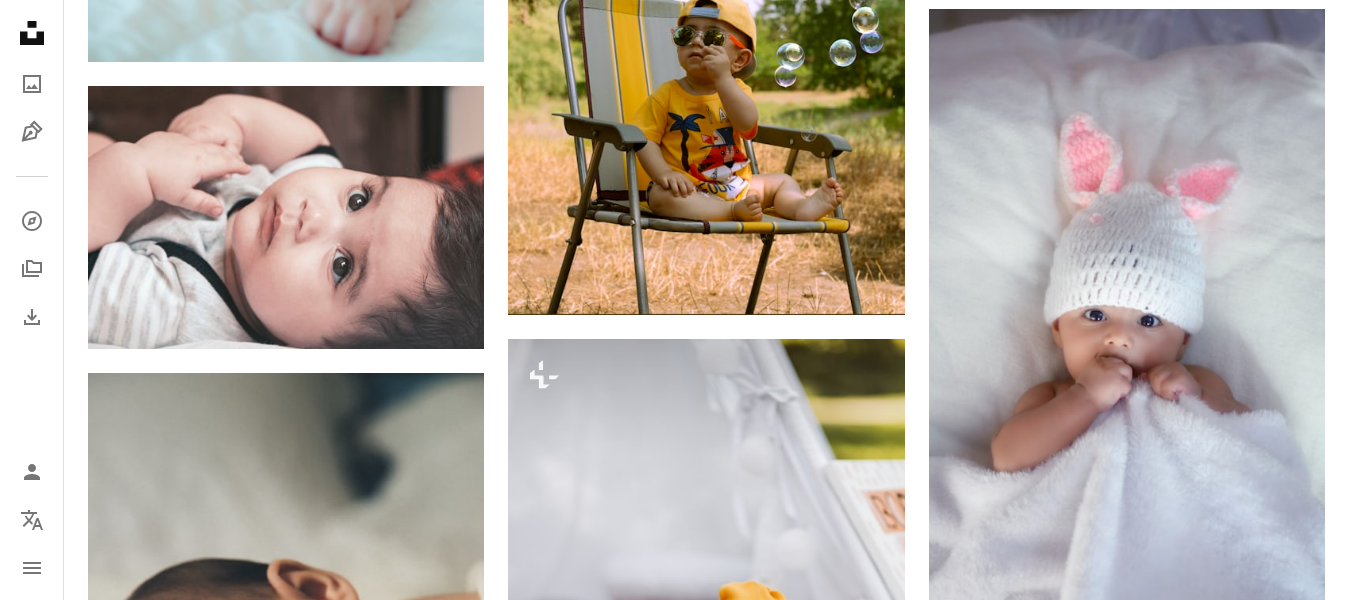 scroll, scrollTop: 1396, scrollLeft: 0, axis: vertical 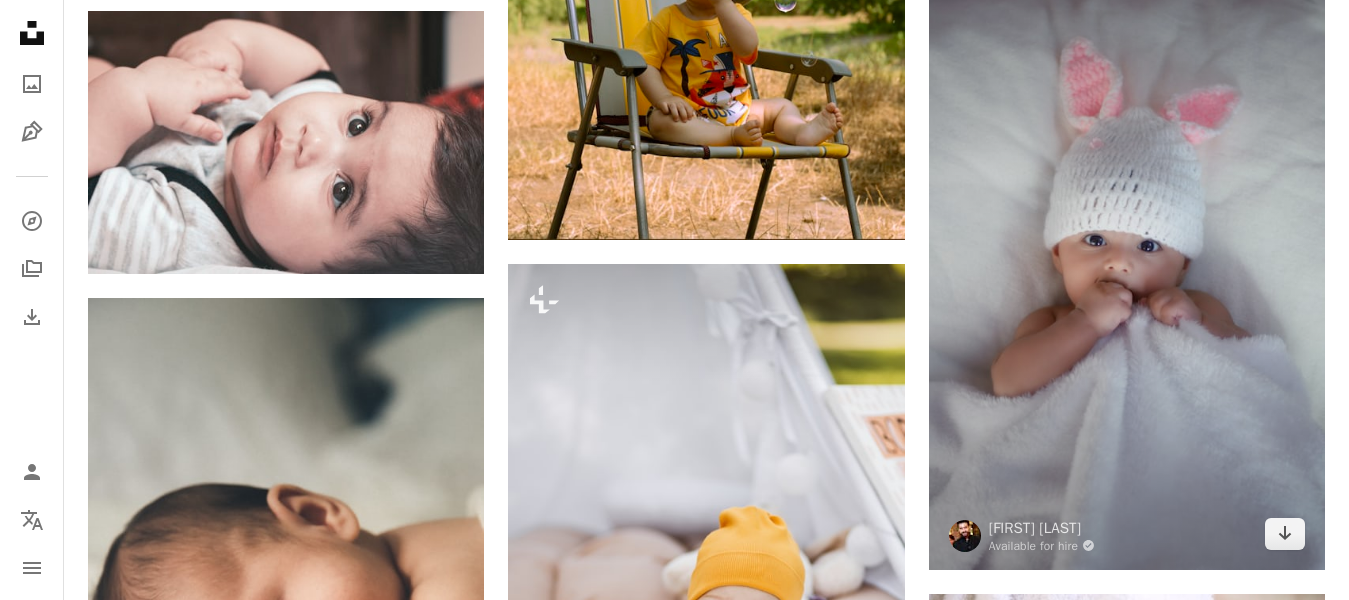 click at bounding box center (1127, 252) 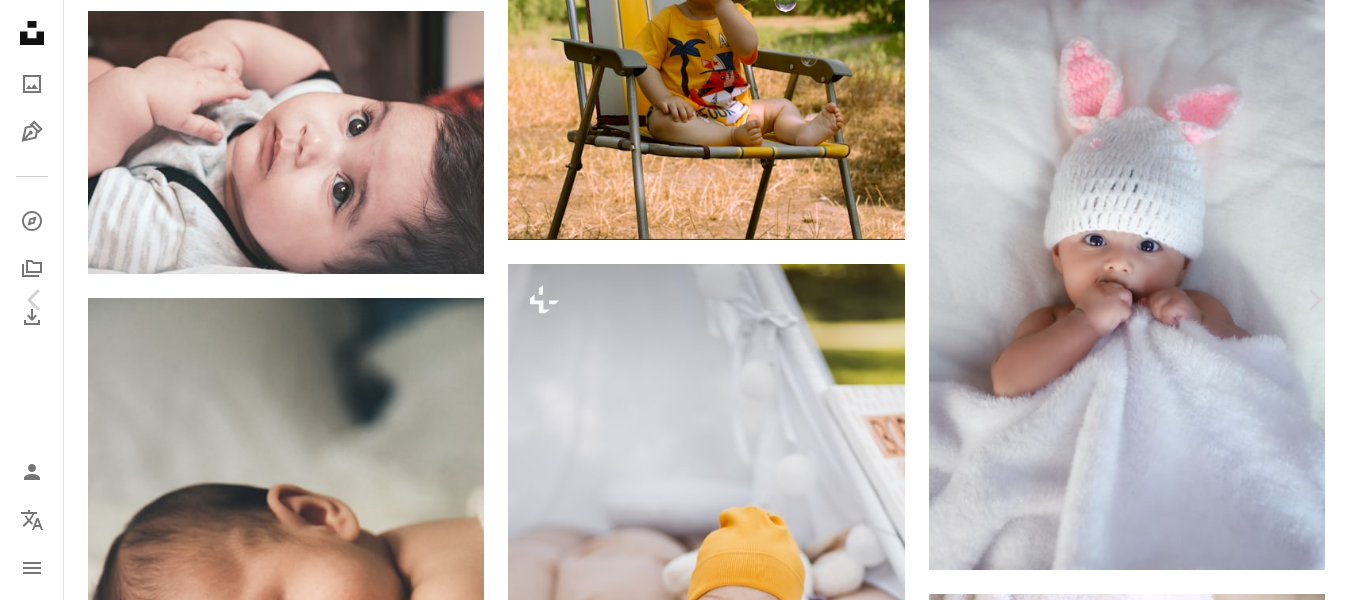 click on "Download free" at bounding box center [1150, 7122] 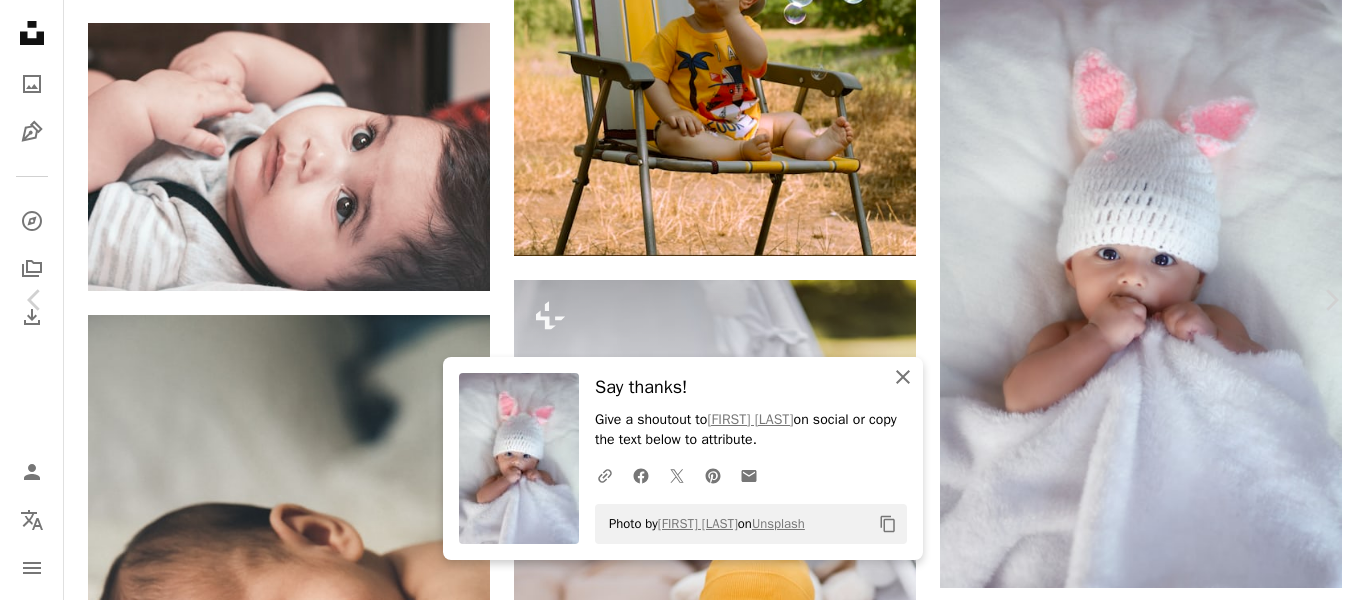 click 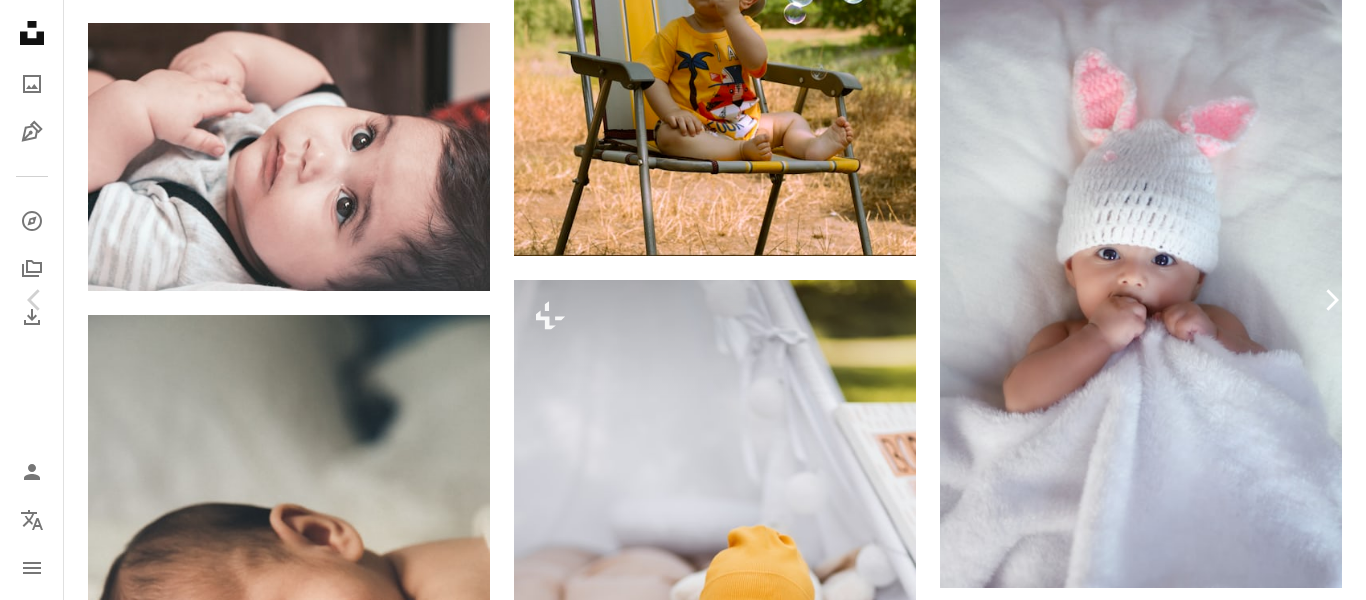 click on "Chevron right" at bounding box center [1331, 300] 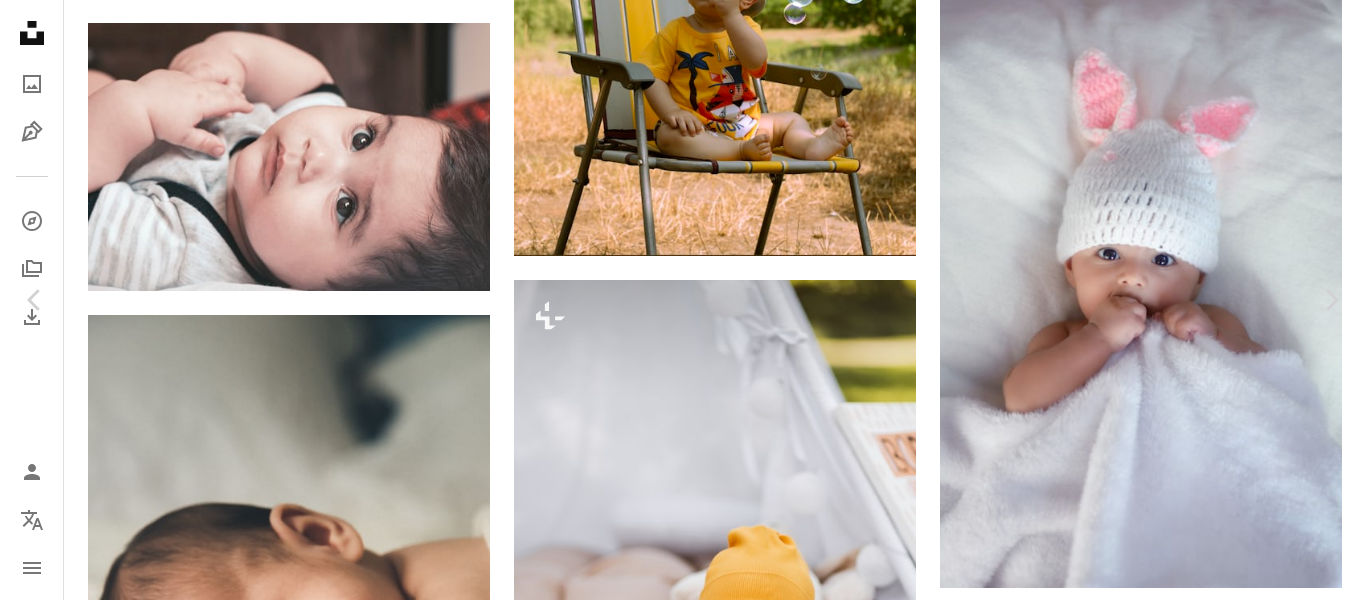 click on "An X shape Chevron left Chevron right [PERSON] For Unsplash+ A heart A plus sign A lock Download Zoom in A forward-right arrow Share More Actions Calendar outlined Published on November 19, 2022 Safety Licensed under the Unsplash+ License people cute baby baby relationship happy baby blue eyes baby smile diaper smiling baby in bed baby crawling babys nappy crawling Creative Commons images From this series Chevron right Plus sign for Unsplash+ Plus sign for Unsplash+ Plus sign for Unsplash+ Plus sign for Unsplash+ Plus sign for Unsplash+ Plus sign for Unsplash+ Plus sign for Unsplash+ Plus sign for Unsplash+ Related images Plus sign for Unsplash+ A heart A plus sign Getty Images For Unsplash+ A lock Download Plus sign for Unsplash+ A heart A plus sign Getty Images For Unsplash+ A lock Download Plus sign for Unsplash+ A heart A plus sign Getty Images For Unsplash+ A lock Download Plus sign for Unsplash+ A heart A plus sign Getty Images For Unsplash+ A lock Download Plus sign for Unsplash+ A heart A plus sign Getty Images For Unsplash+ A lock Download Plus sign for Unsplash+ A heart A plus sign Getty Images For Unsplash+ A lock Download Plus sign for Unsplash+ A heart" at bounding box center (683, 7475) 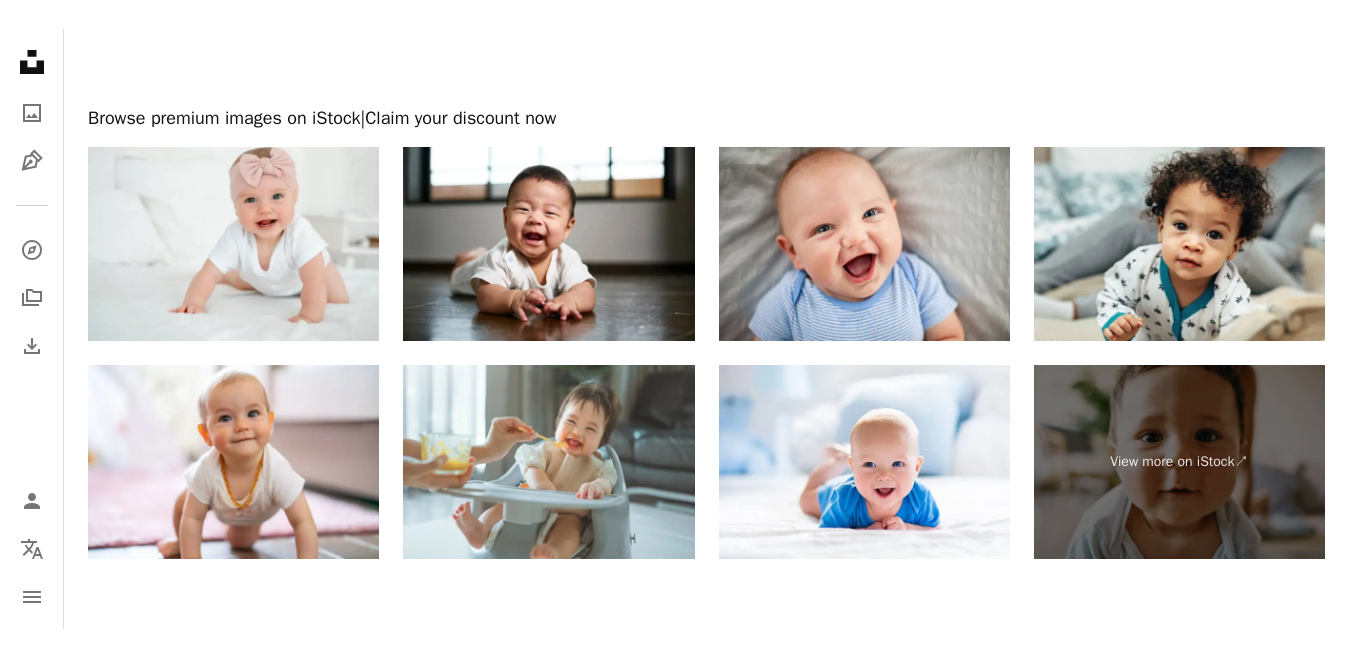 scroll, scrollTop: 7725, scrollLeft: 0, axis: vertical 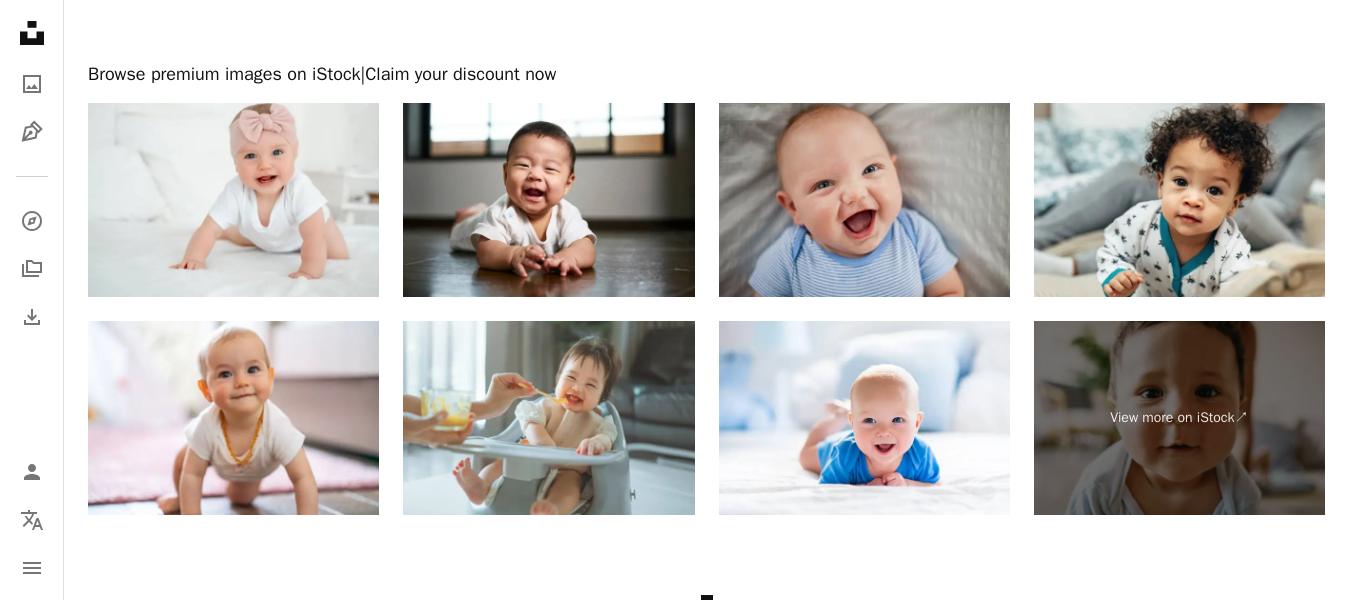 click at bounding box center [864, 200] 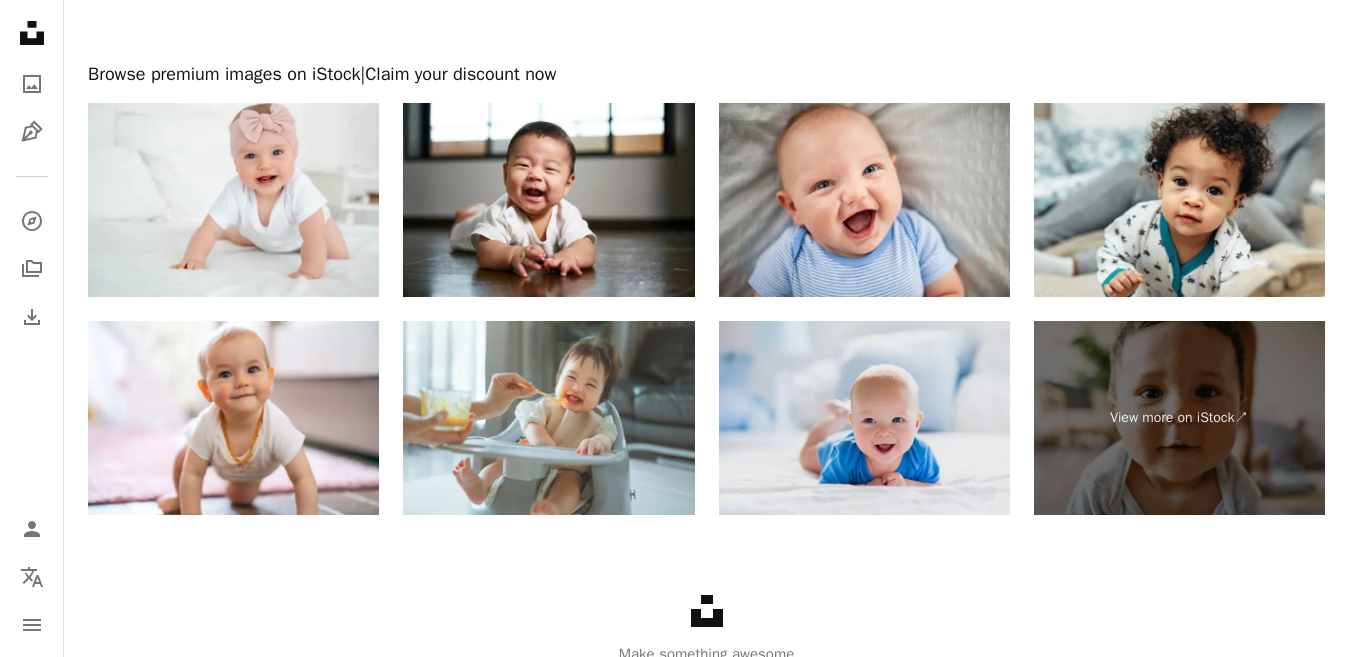 click at bounding box center (864, 418) 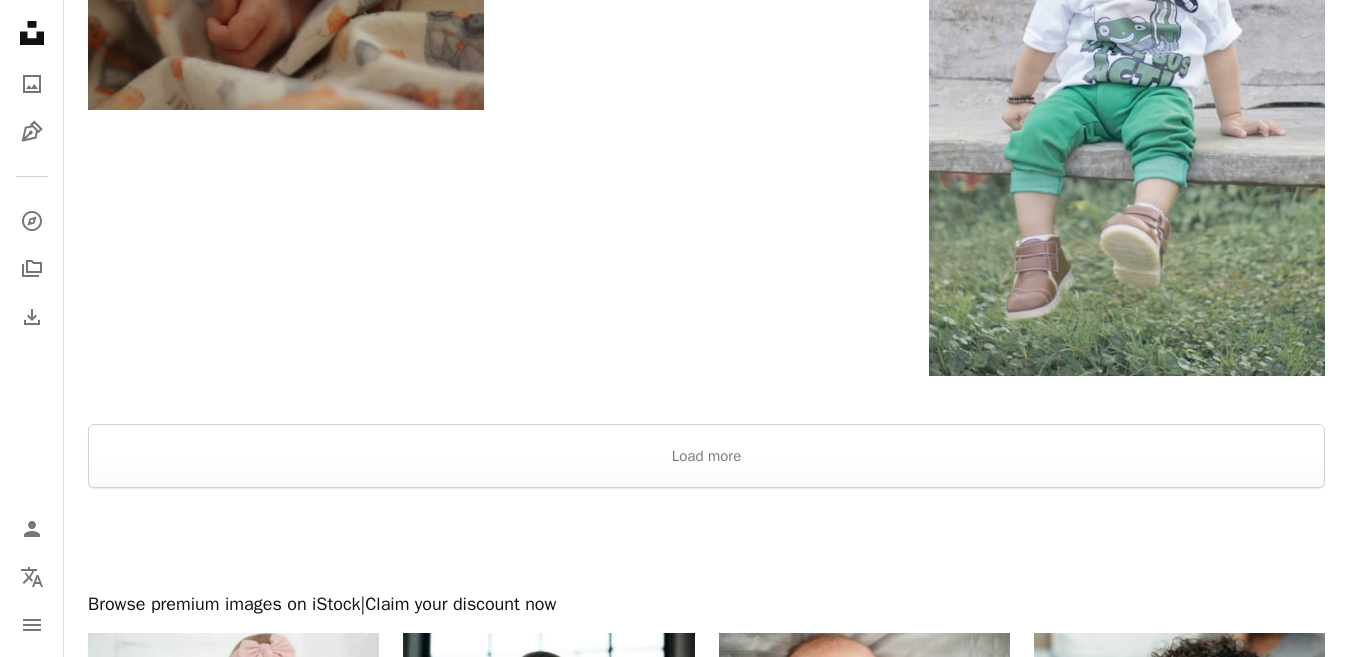 scroll, scrollTop: 0, scrollLeft: 0, axis: both 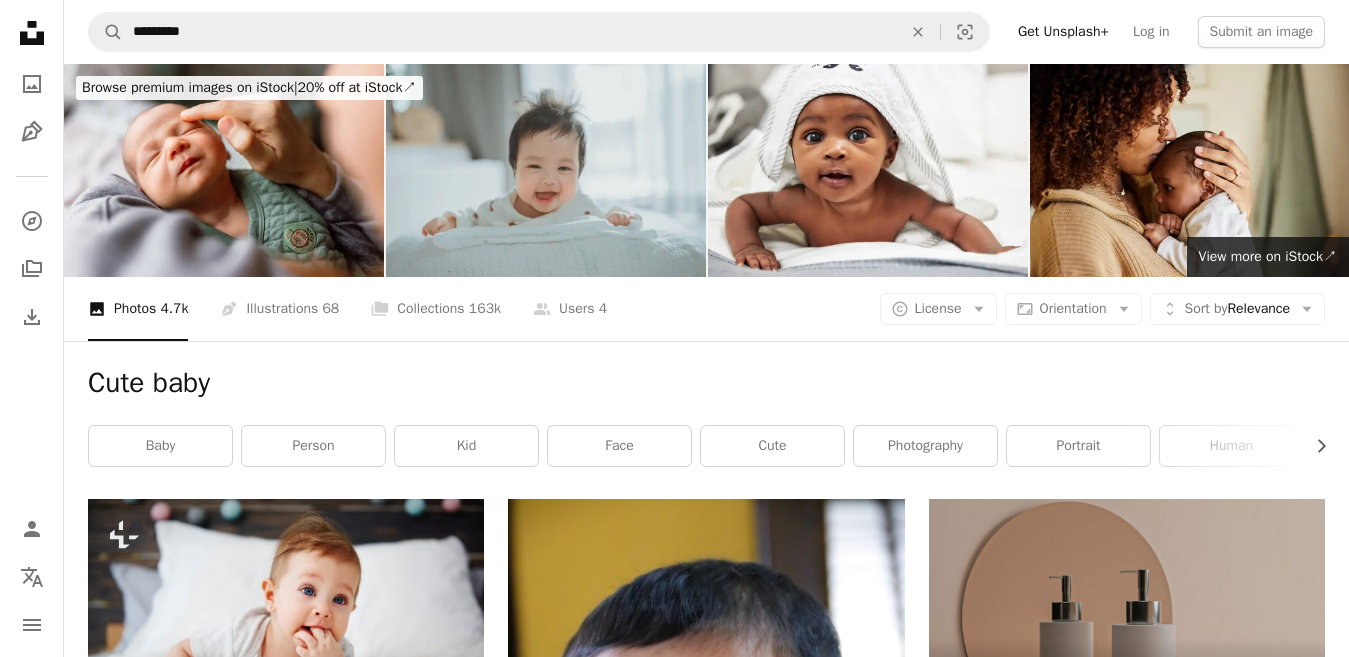 click at bounding box center [546, 170] 